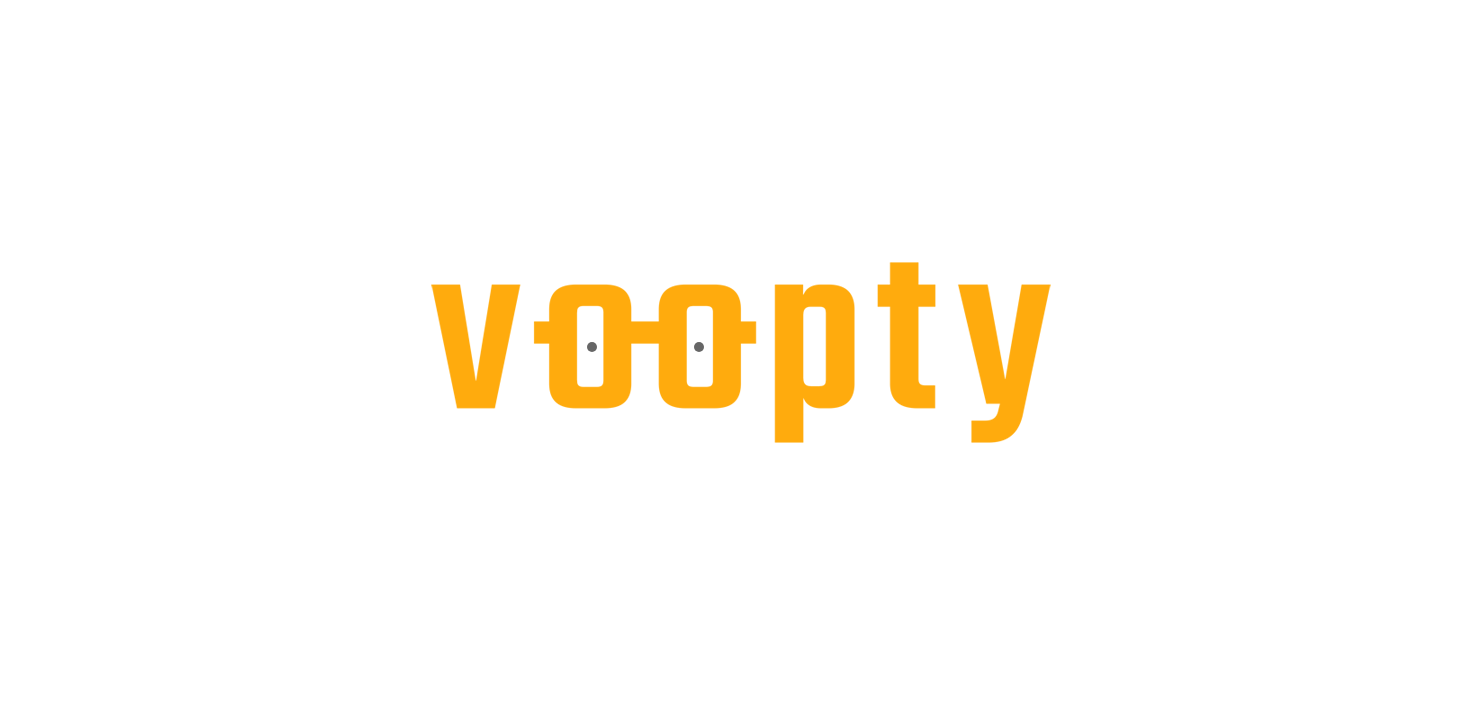 scroll, scrollTop: 0, scrollLeft: 0, axis: both 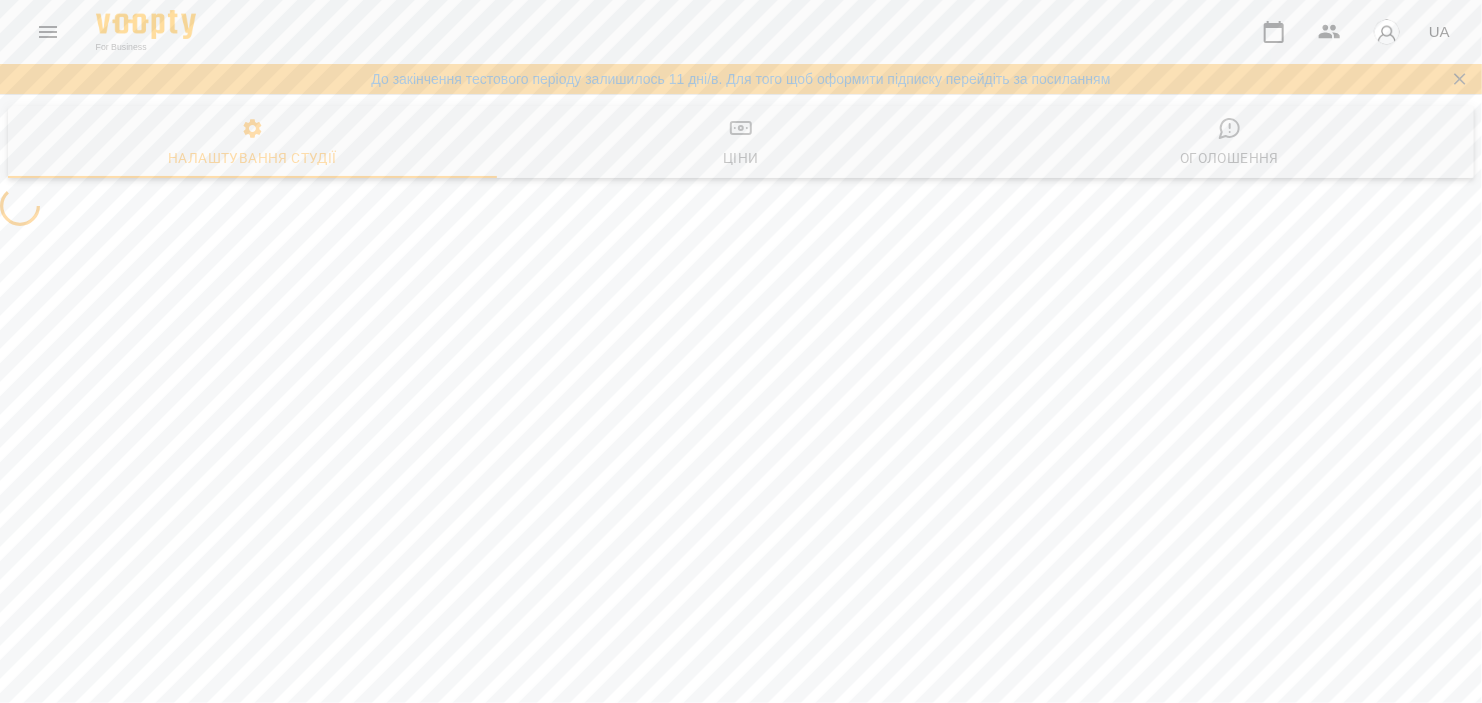 select on "**" 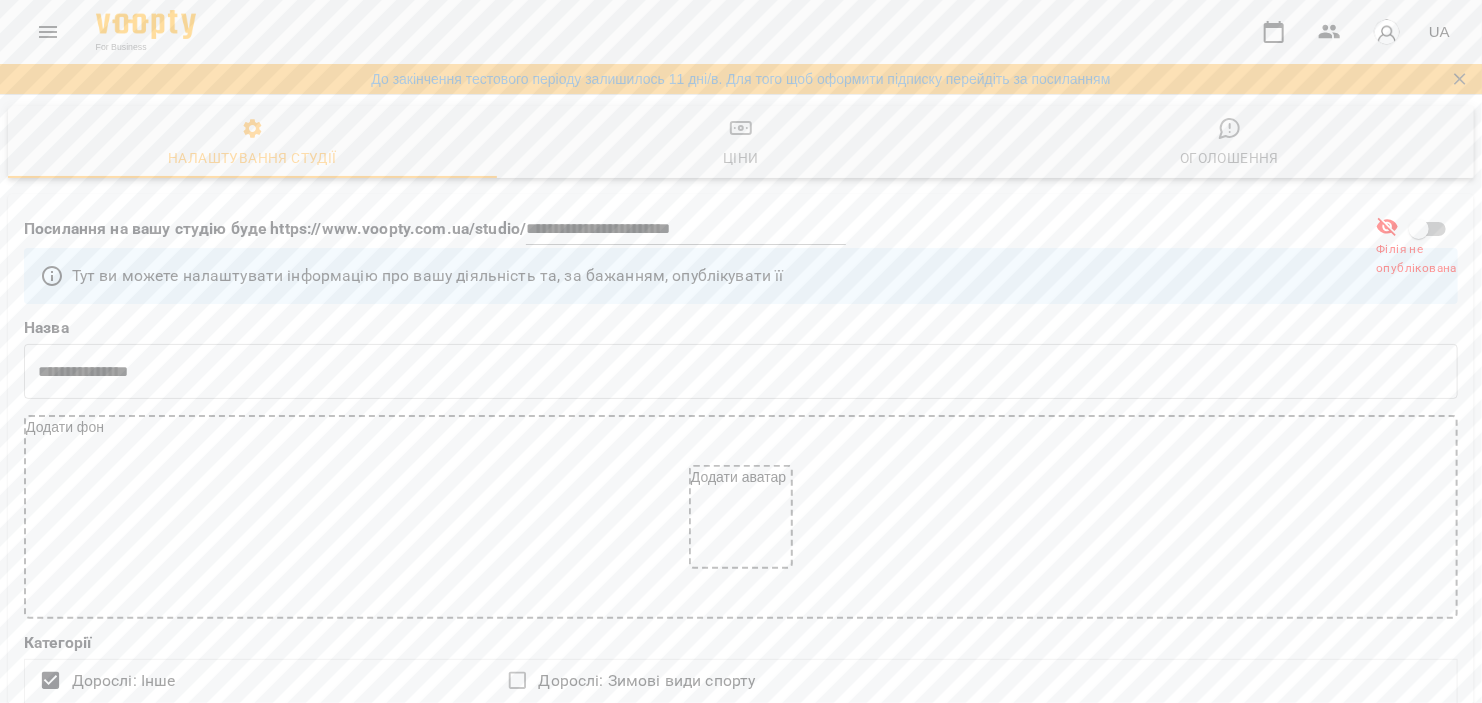 click on "UA" at bounding box center (1439, 31) 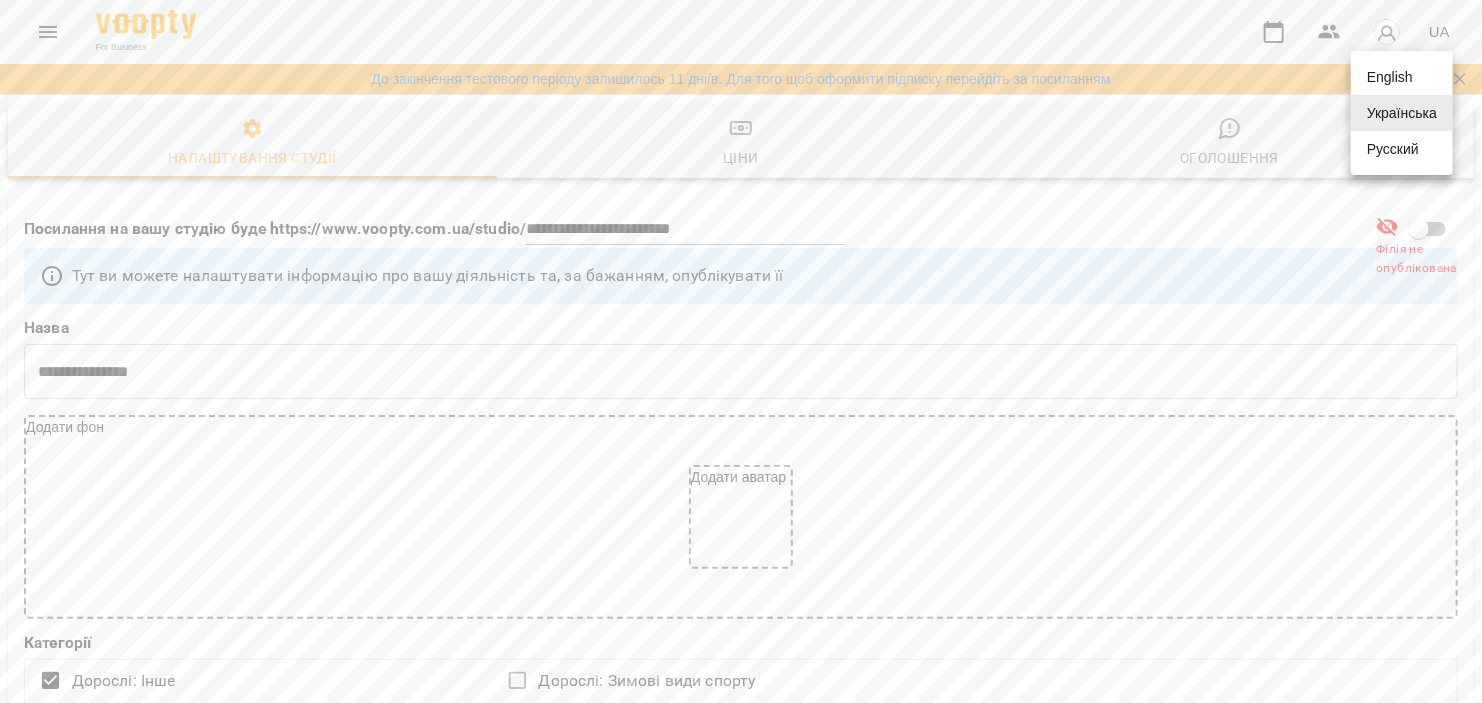 click at bounding box center [741, 351] 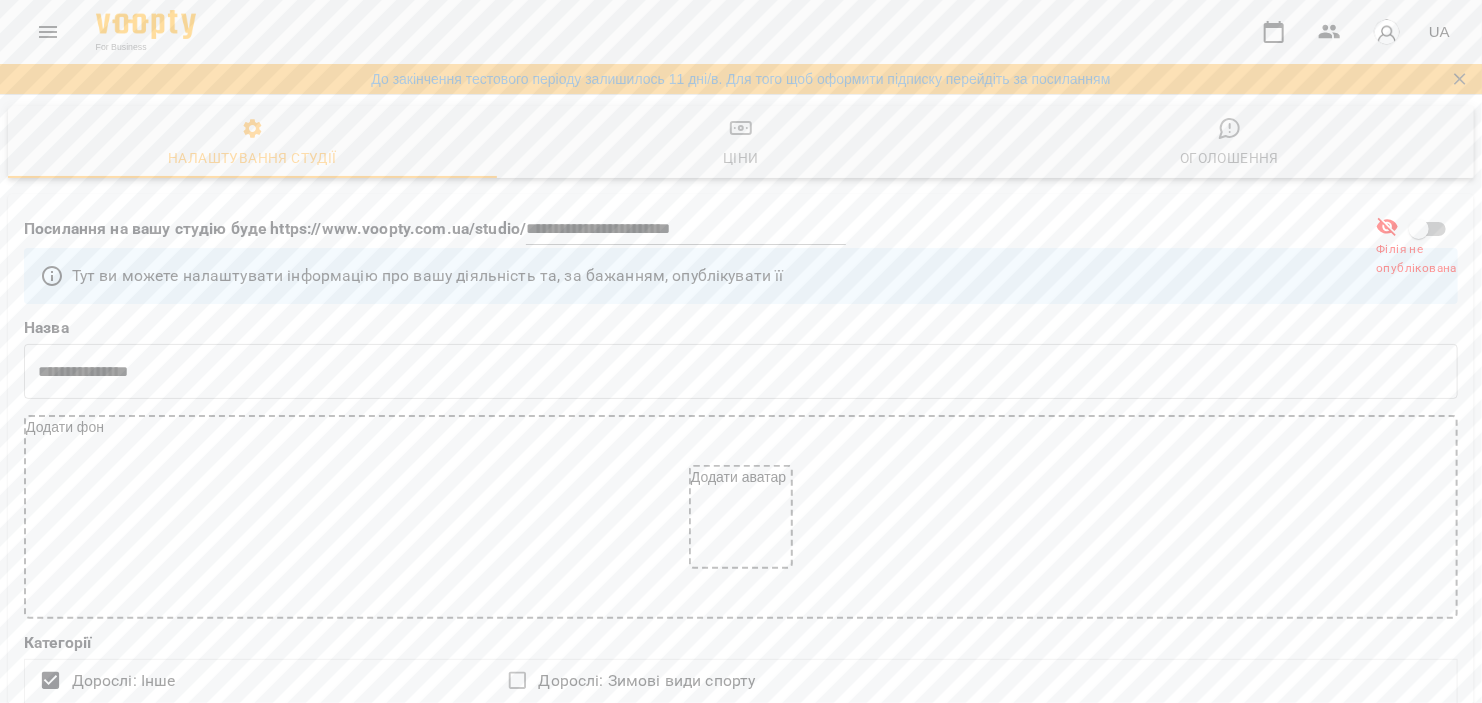 click at bounding box center (1387, 32) 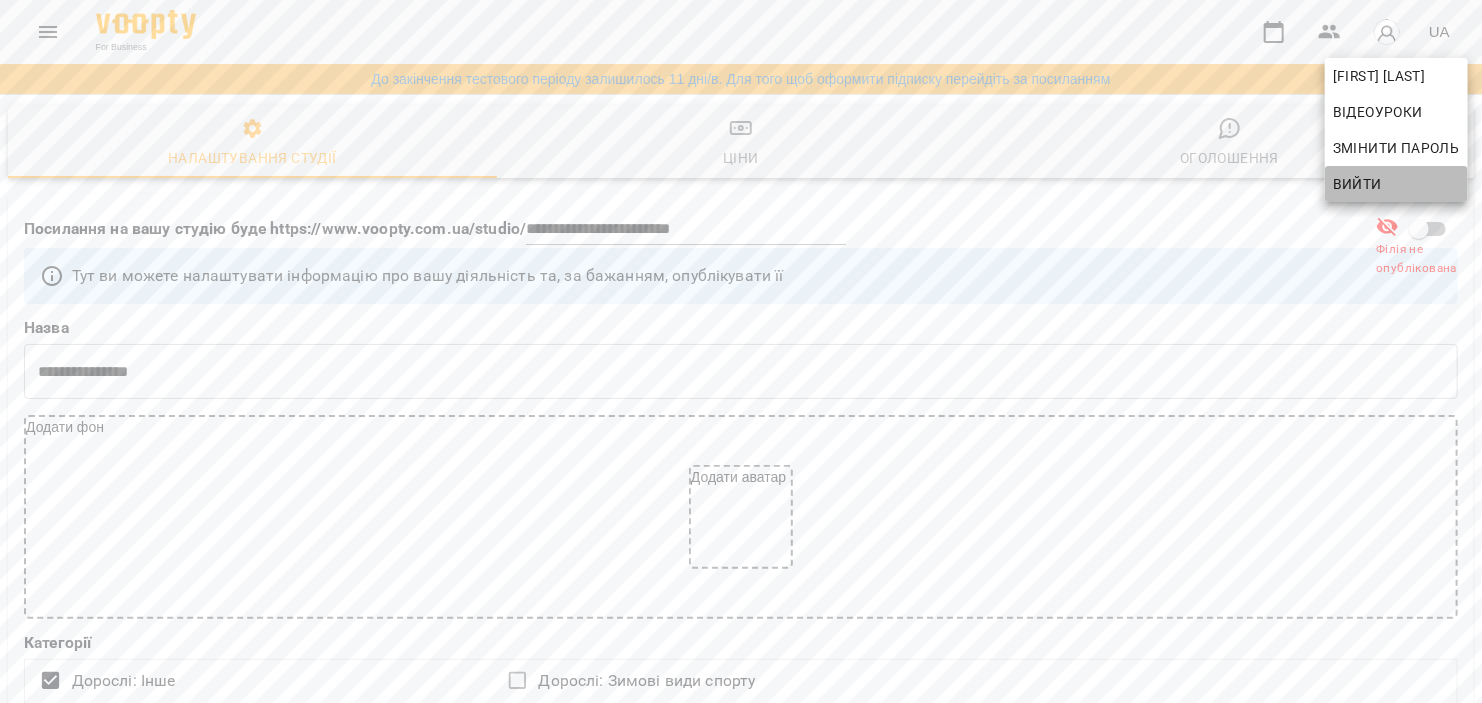click on "Вийти" at bounding box center [1357, 184] 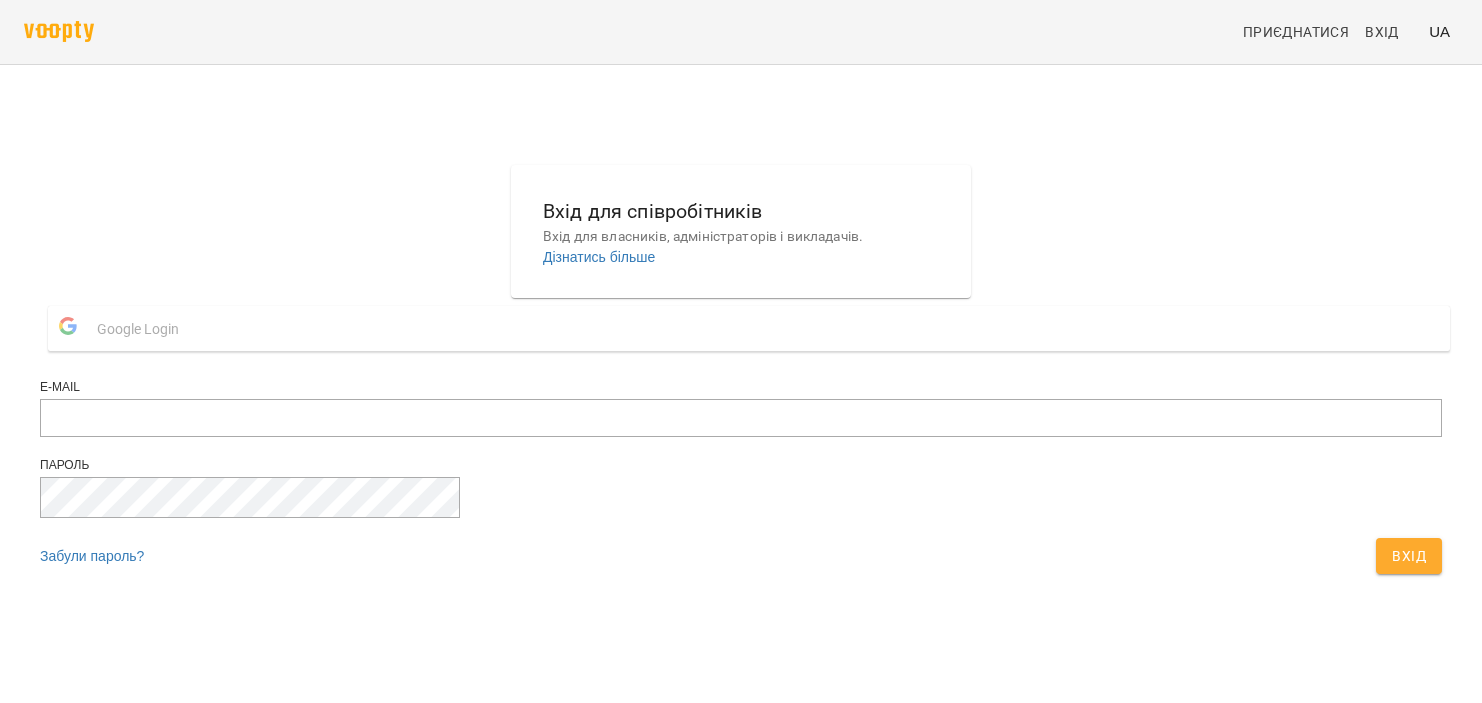 scroll, scrollTop: 0, scrollLeft: 0, axis: both 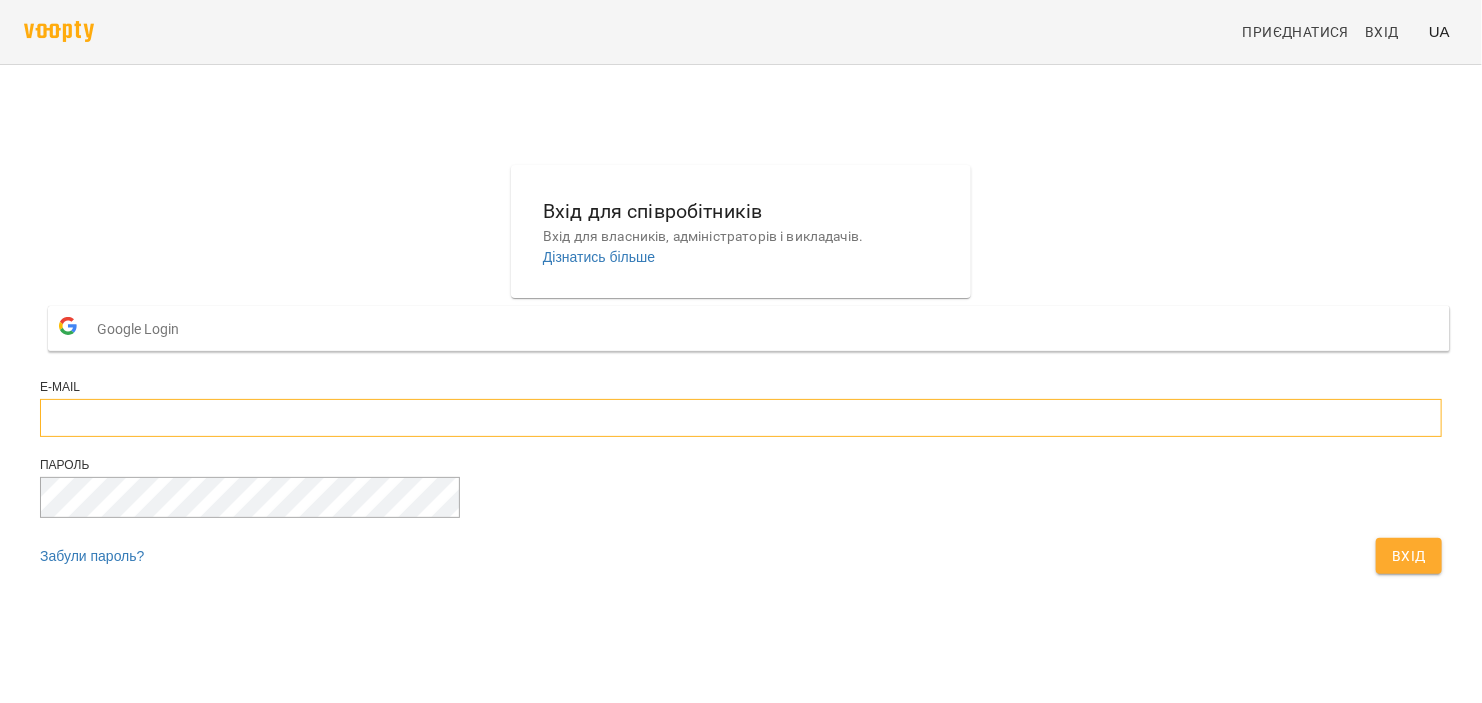 type on "**********" 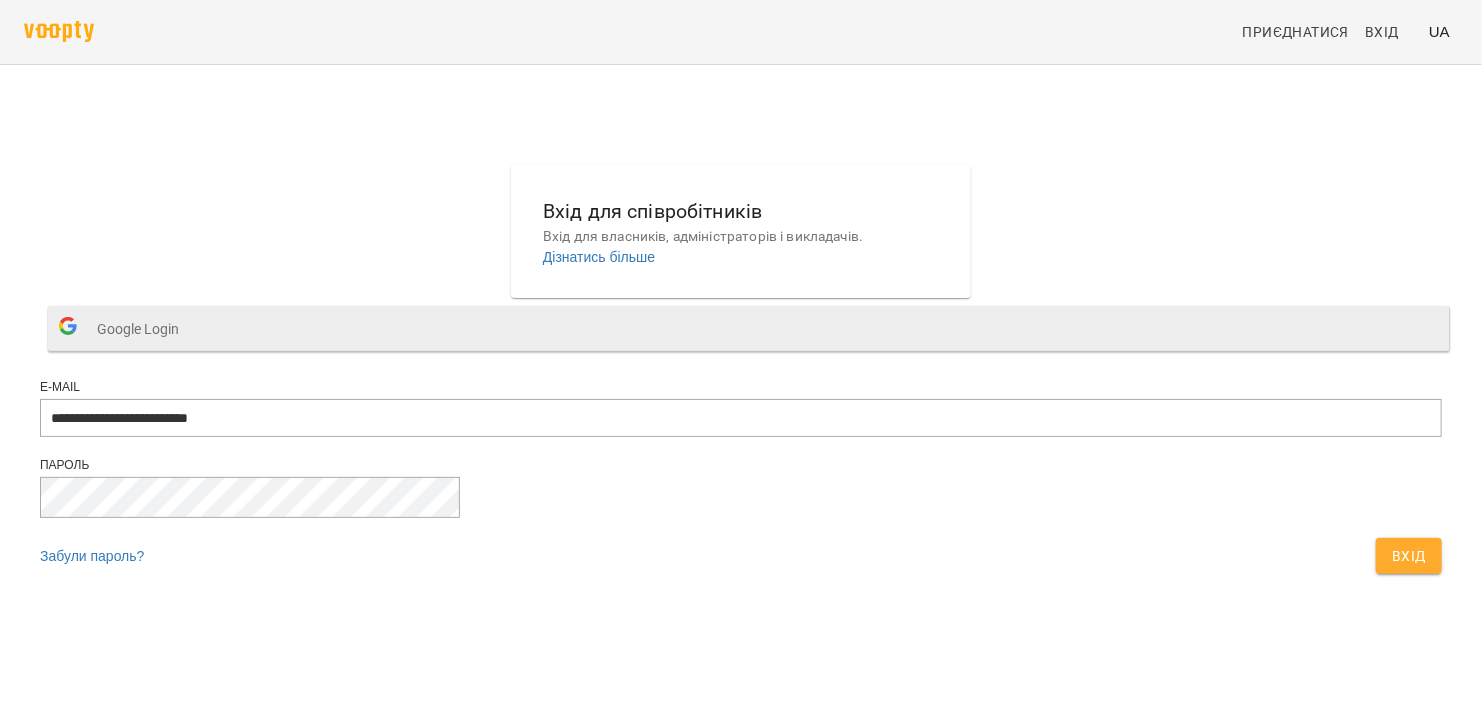 click on "Google Login" at bounding box center [143, 329] 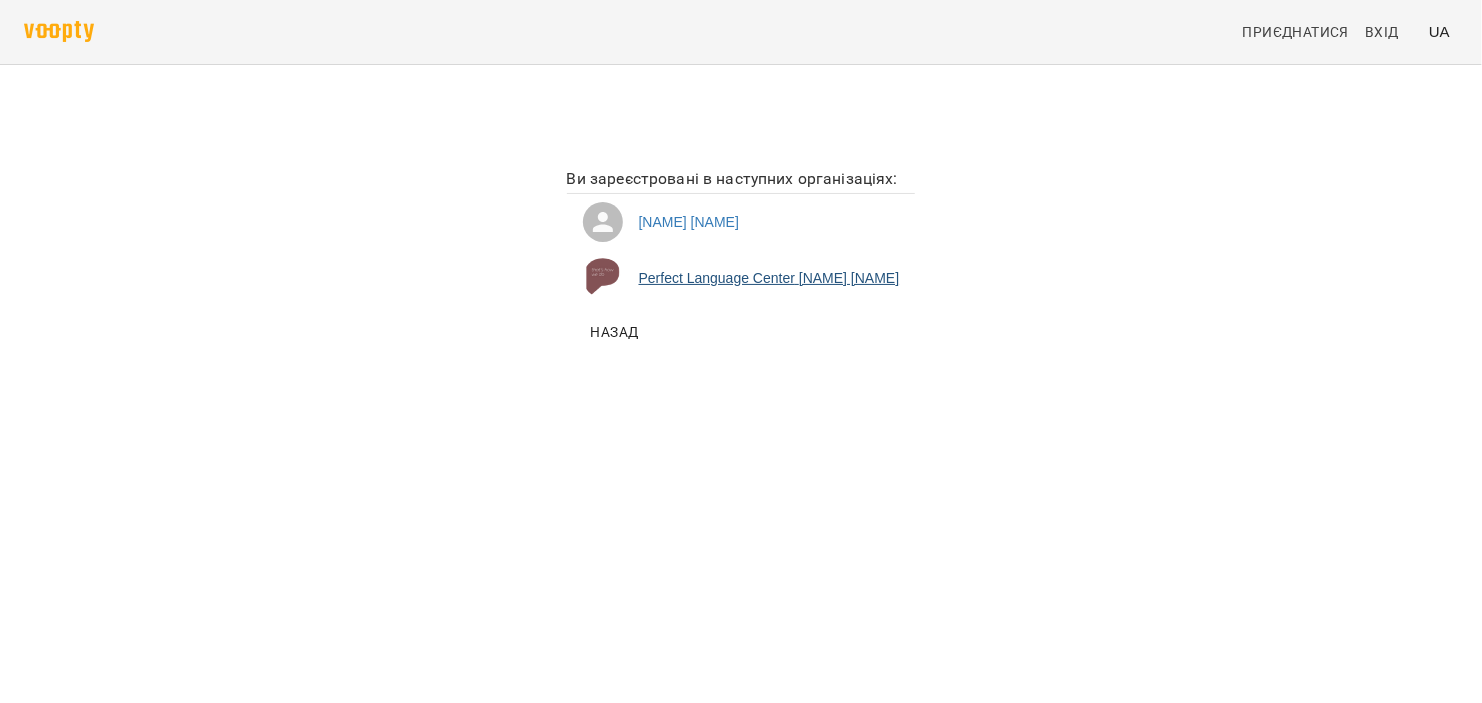 click on "Perfect Language Center    Даша Суворова" at bounding box center [741, 278] 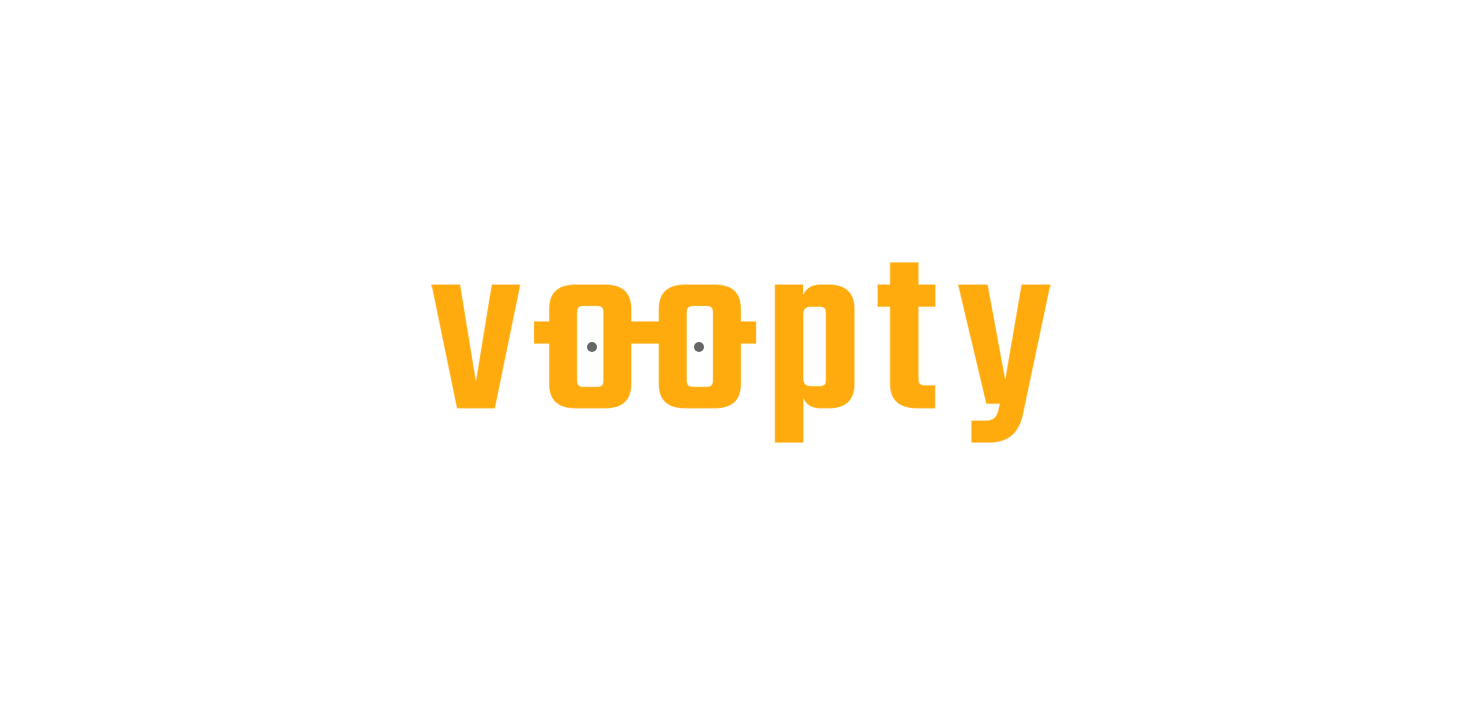 scroll, scrollTop: 0, scrollLeft: 0, axis: both 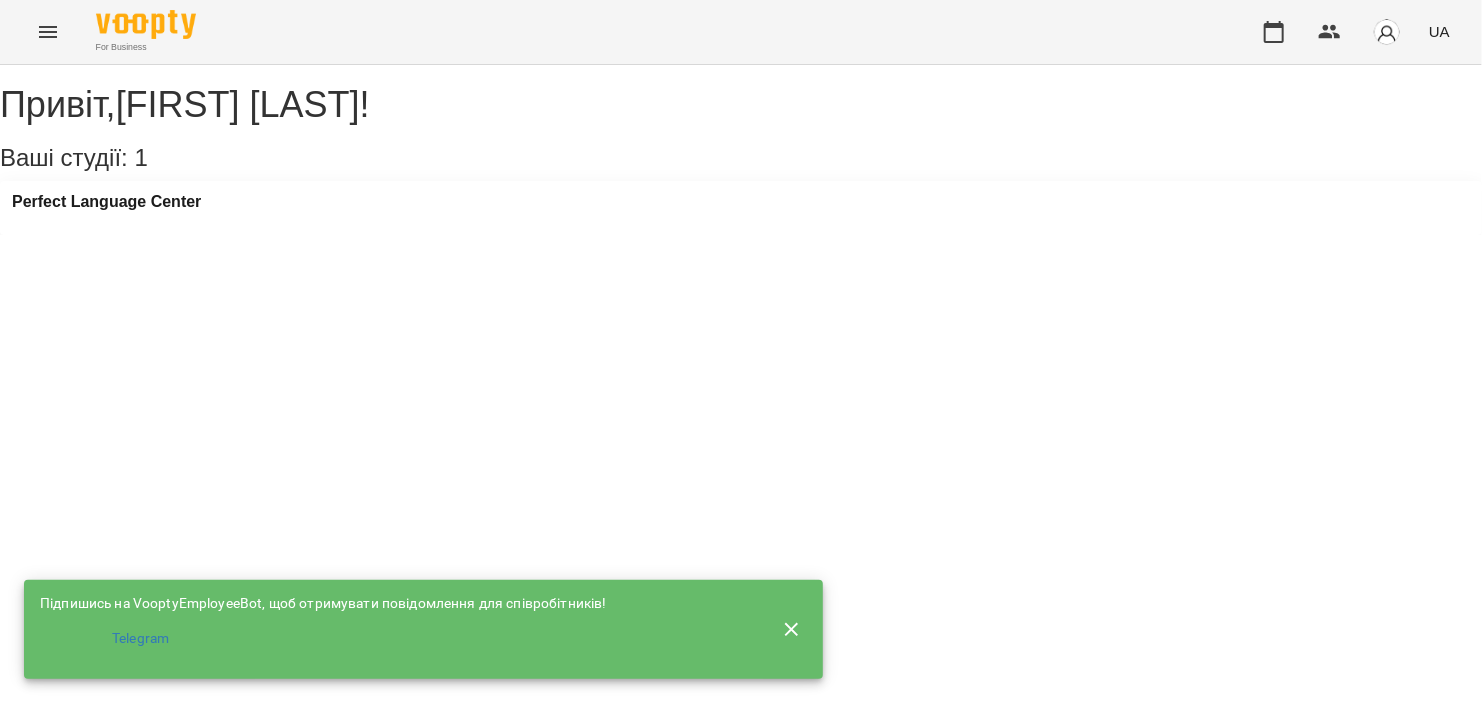 click 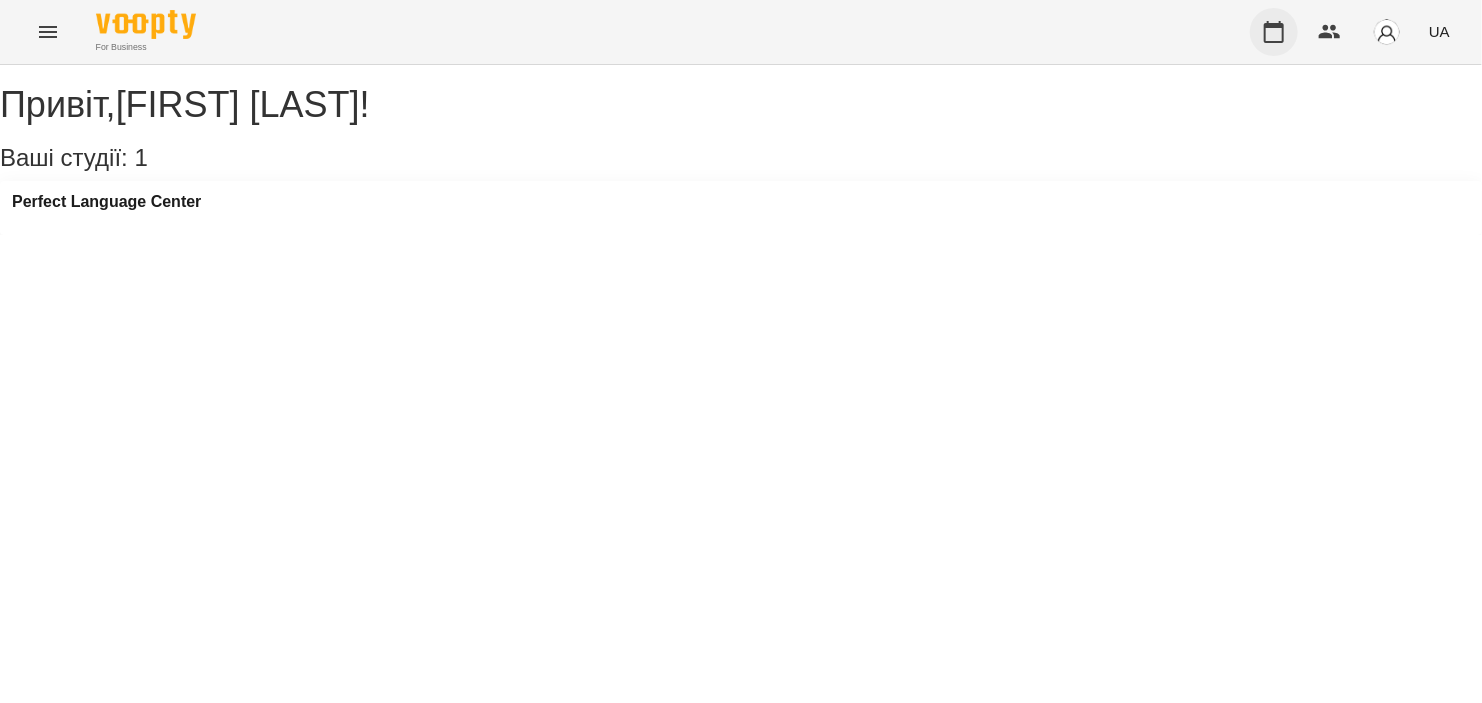 click 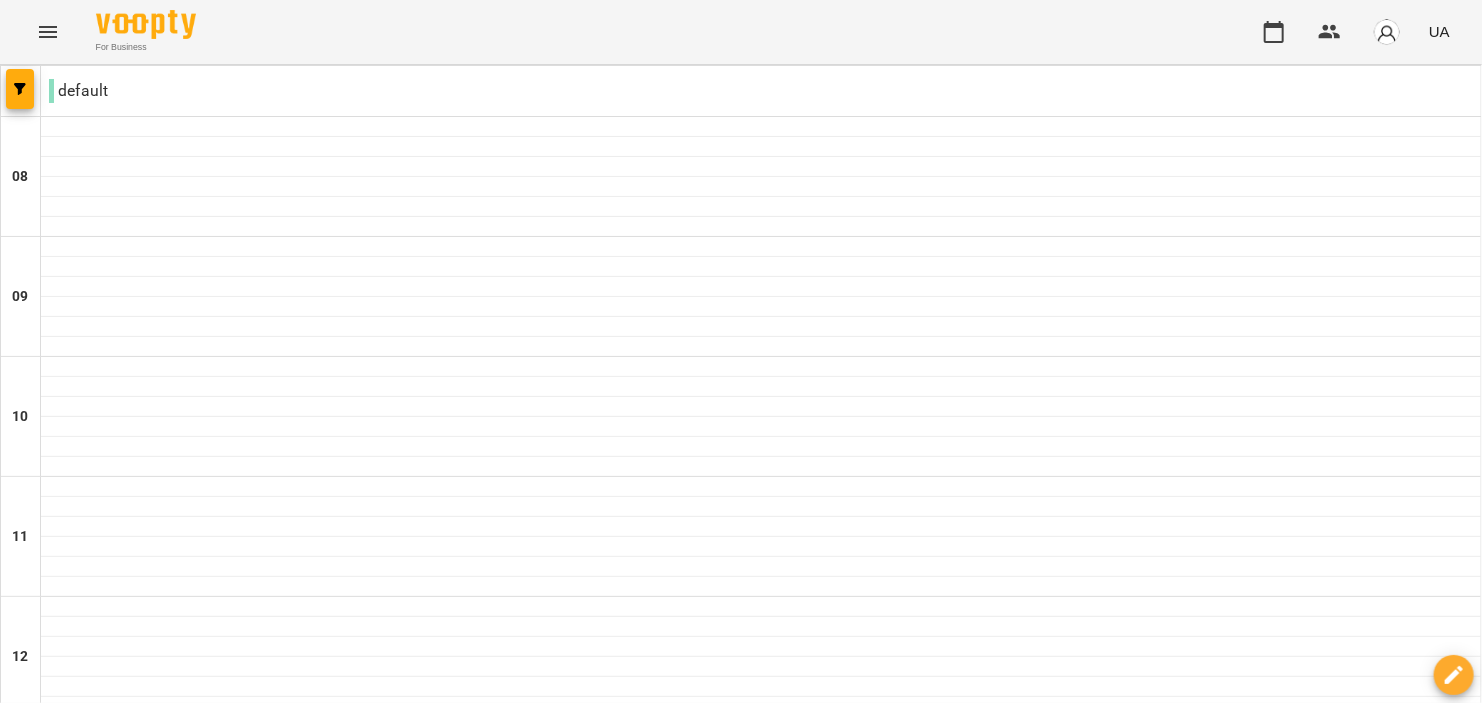 scroll, scrollTop: 600, scrollLeft: 0, axis: vertical 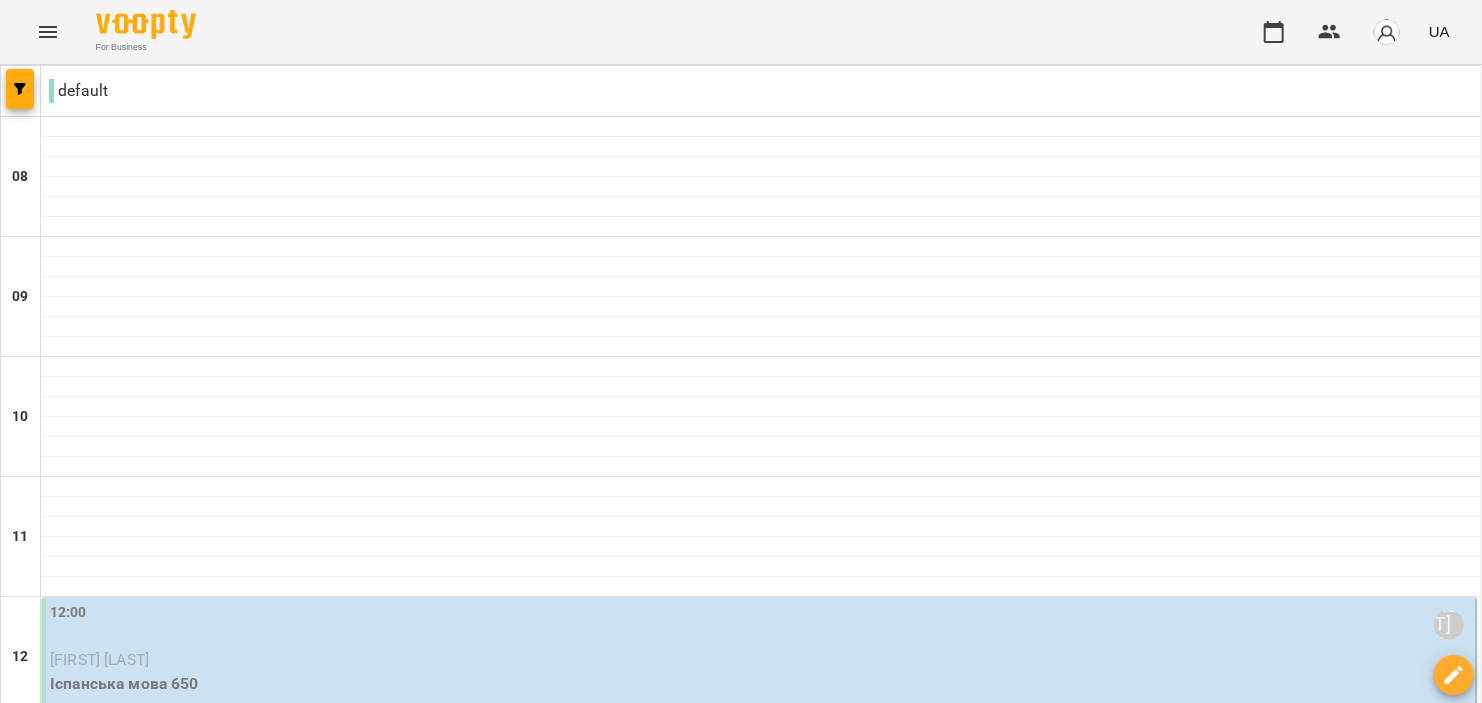 click on "ср 30 лип" at bounding box center (707, 2069) 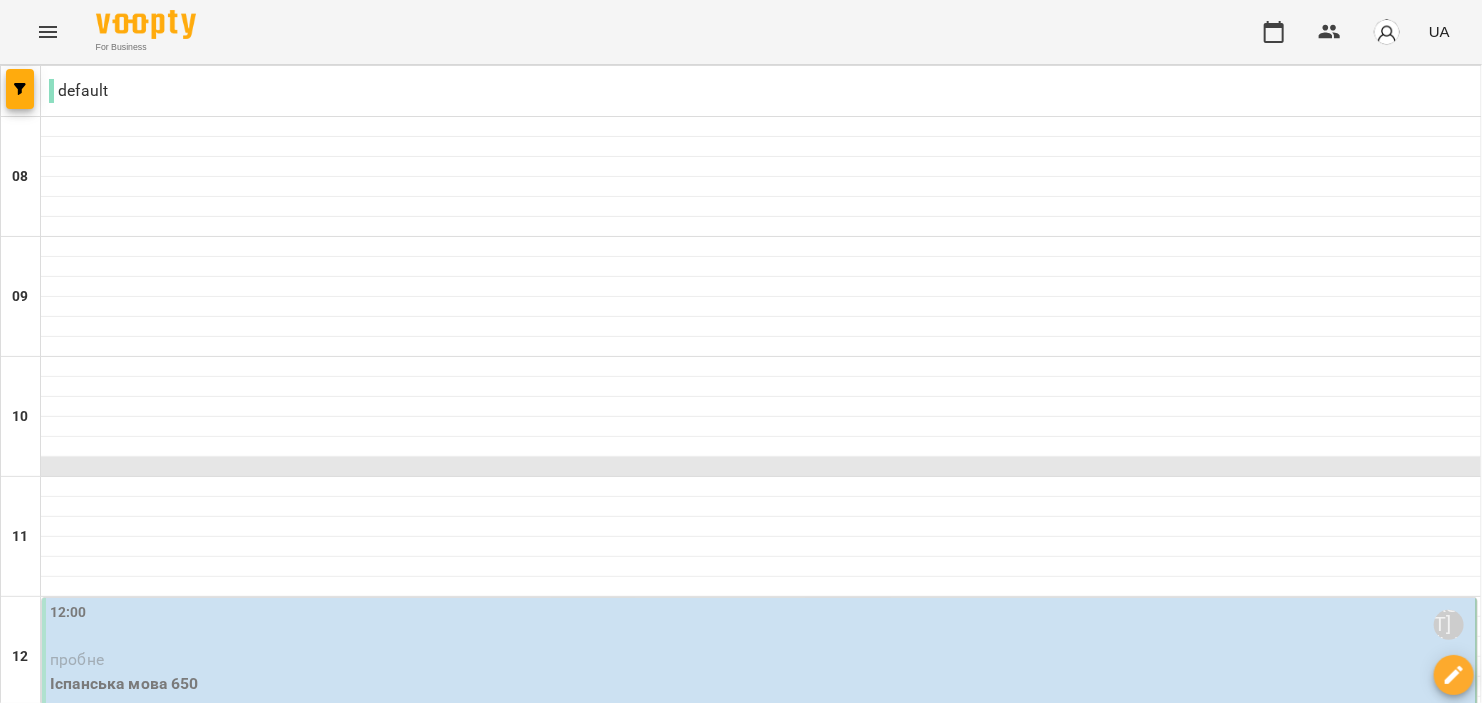 scroll, scrollTop: 400, scrollLeft: 0, axis: vertical 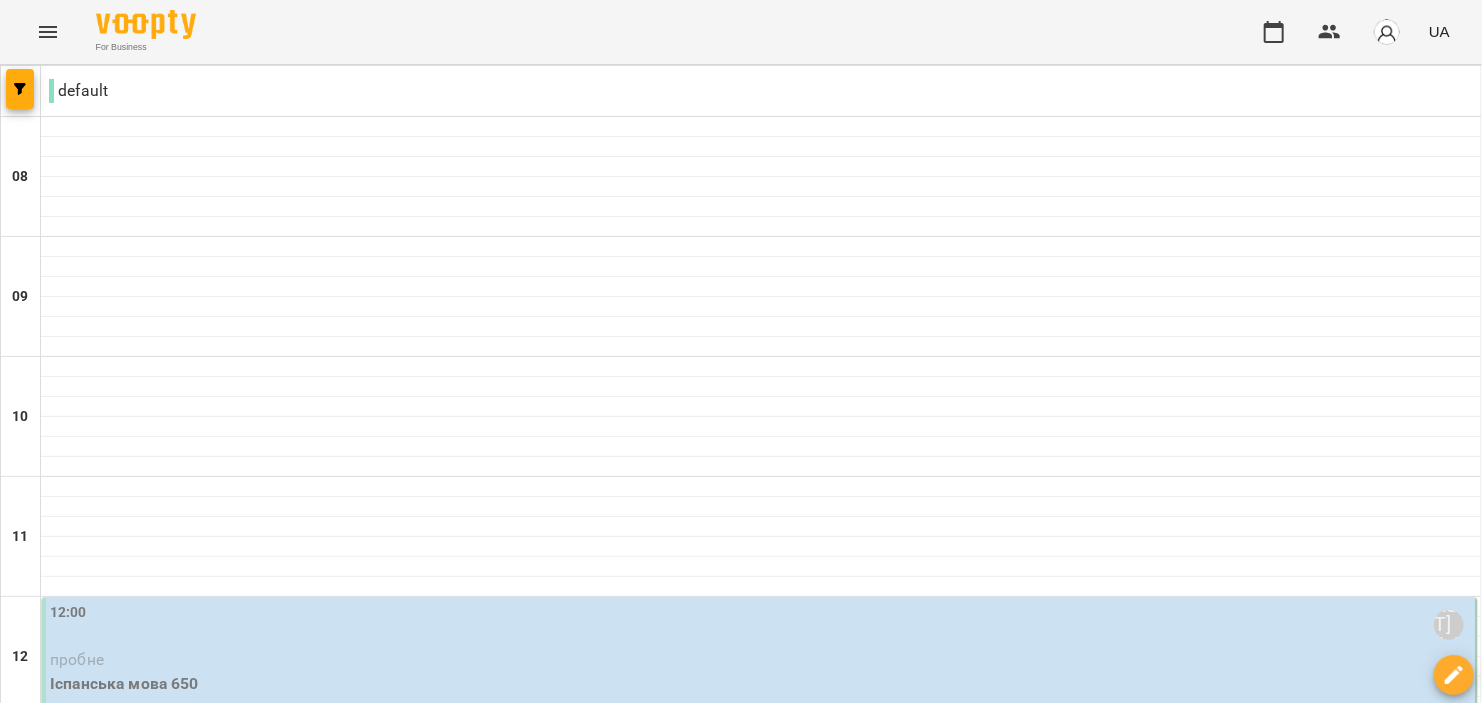 click on "пн 28 лип вт 29 лип ср 30 лип чт 31 лип пт 01 серп сб 02 серп" at bounding box center (741, 2069) 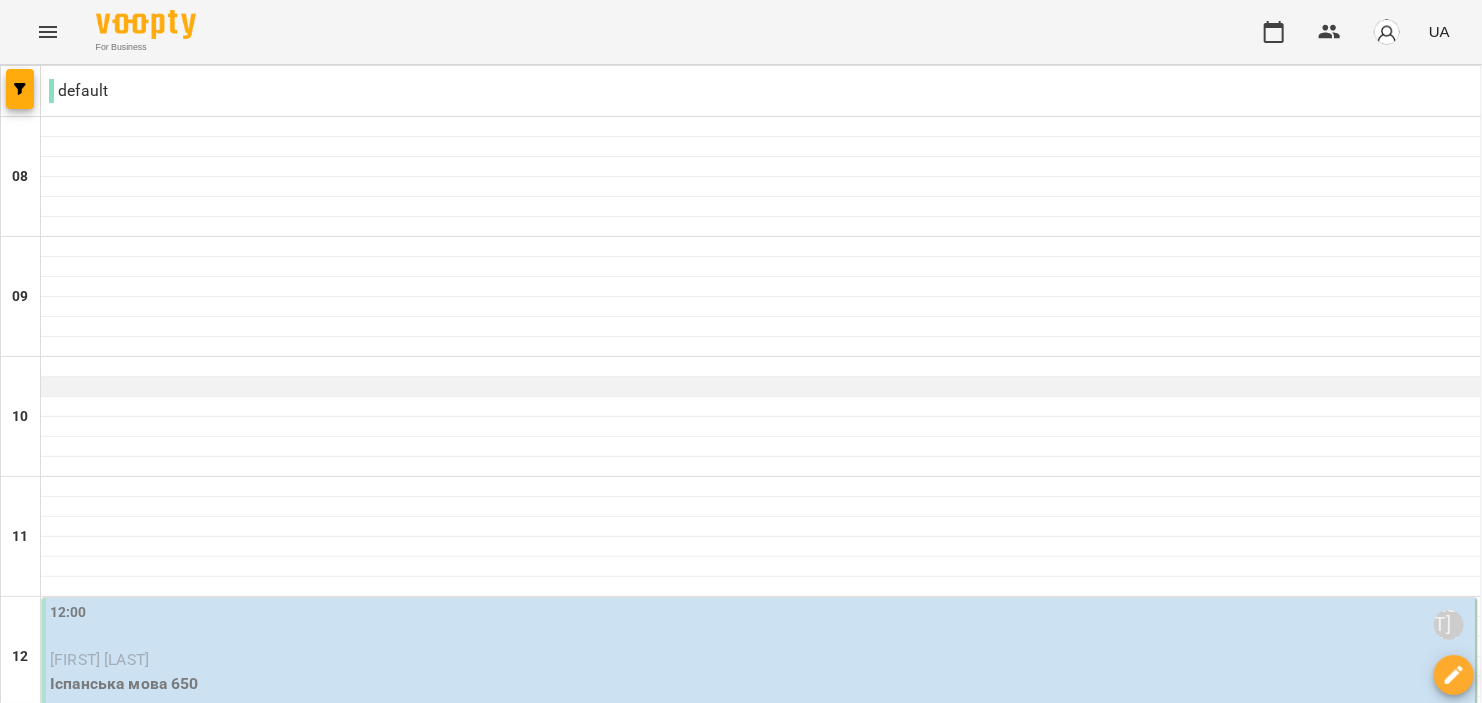 scroll, scrollTop: 400, scrollLeft: 0, axis: vertical 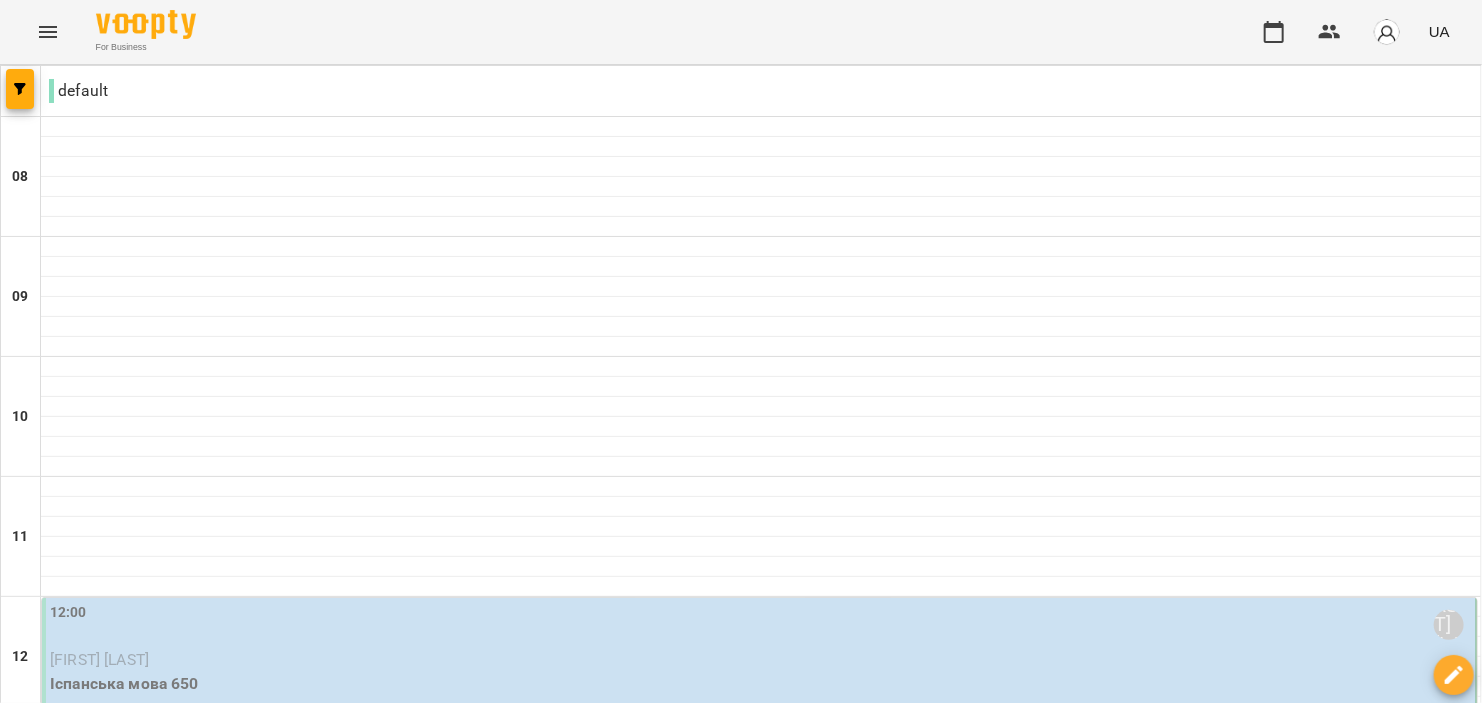 click on "Іспанська мова 650" at bounding box center (761, 684) 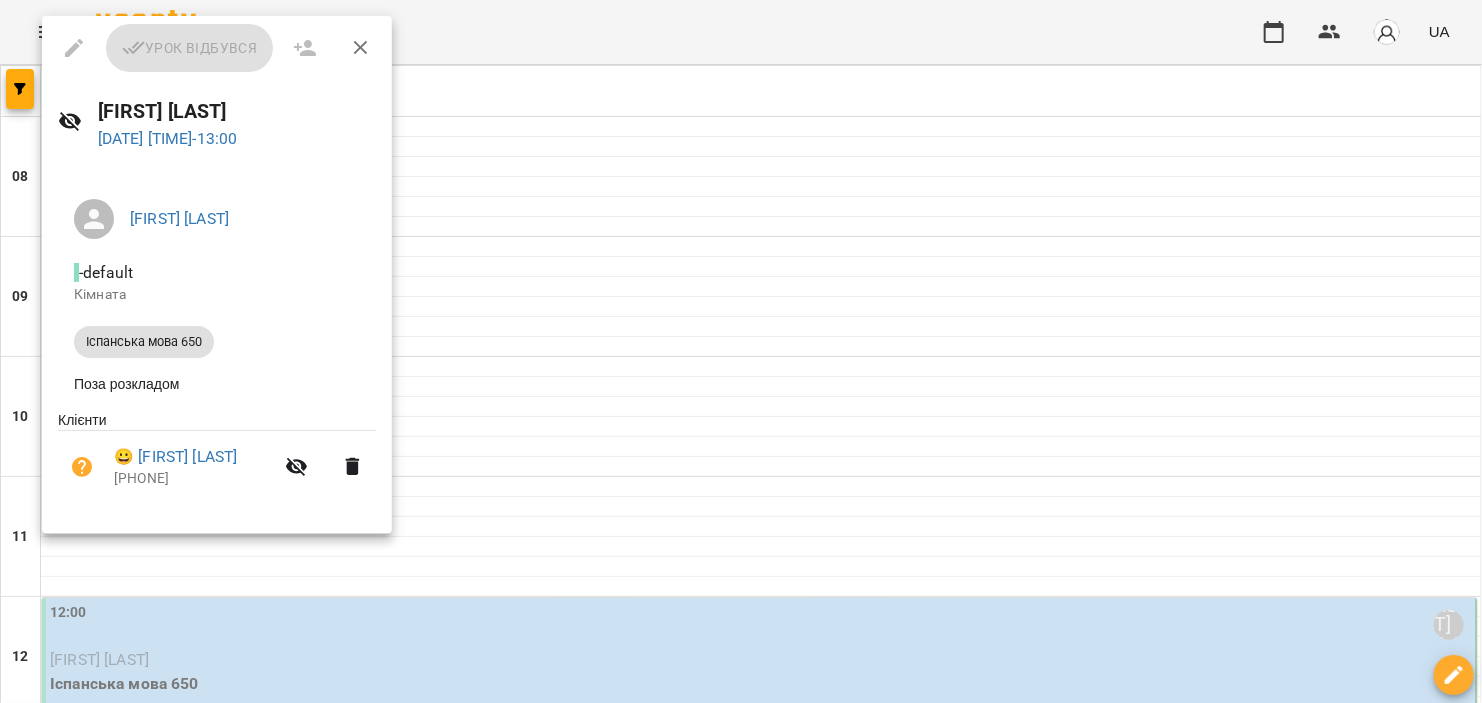 click at bounding box center [741, 351] 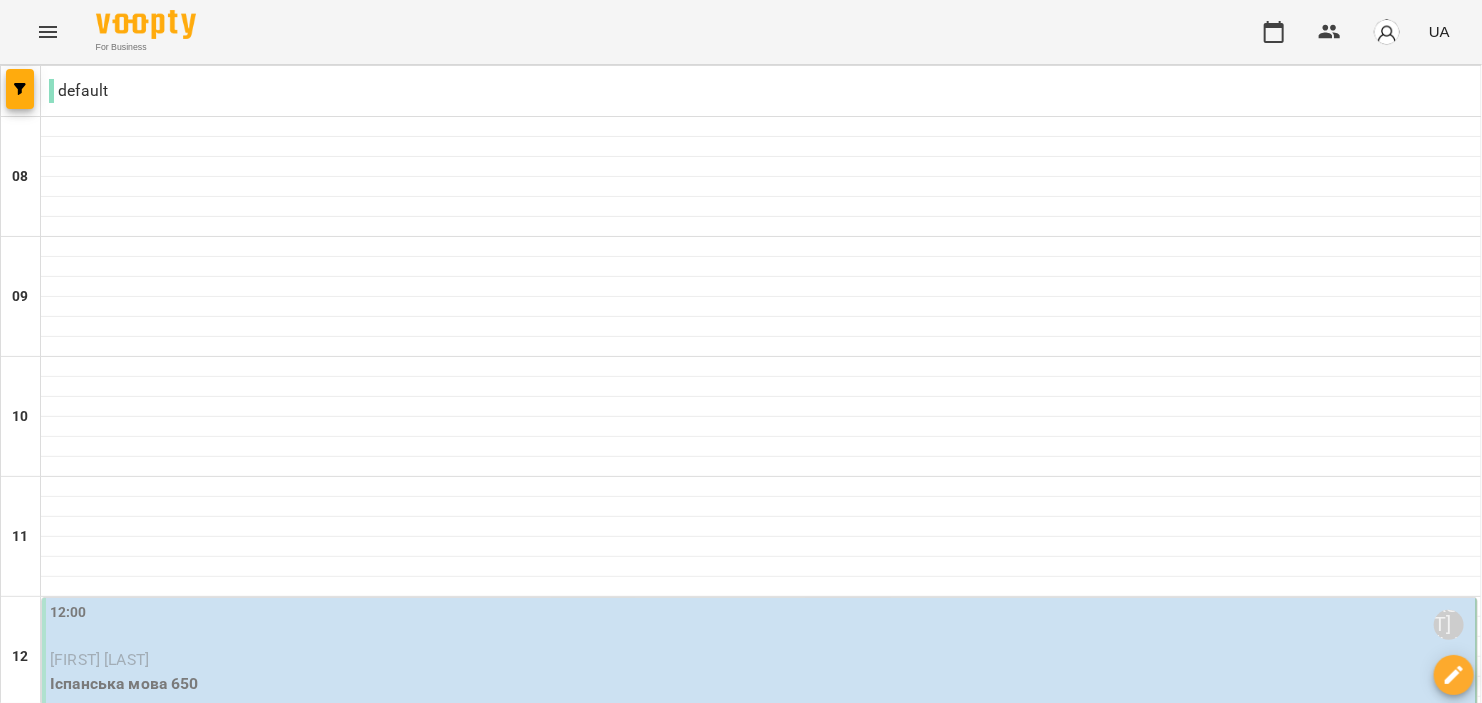 click on "30 лип" at bounding box center (707, 2082) 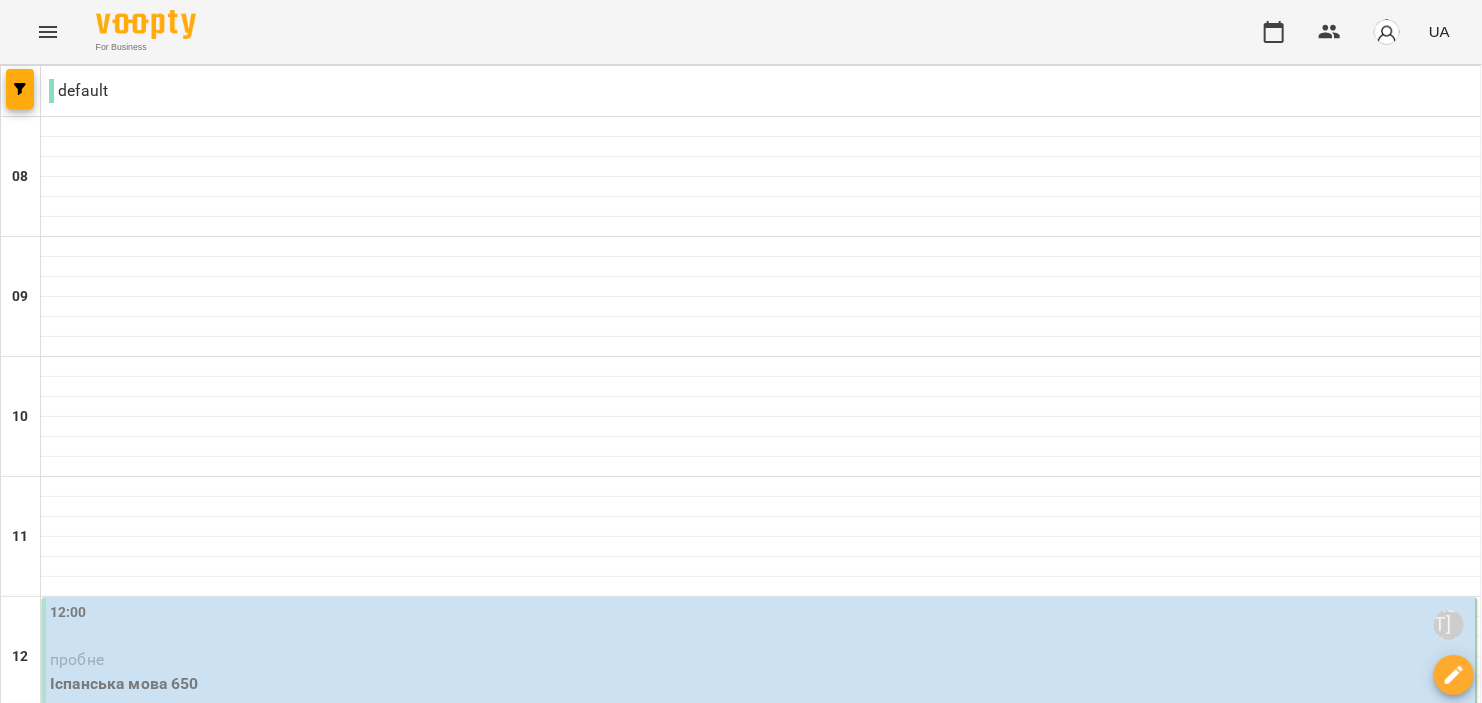 scroll, scrollTop: 400, scrollLeft: 0, axis: vertical 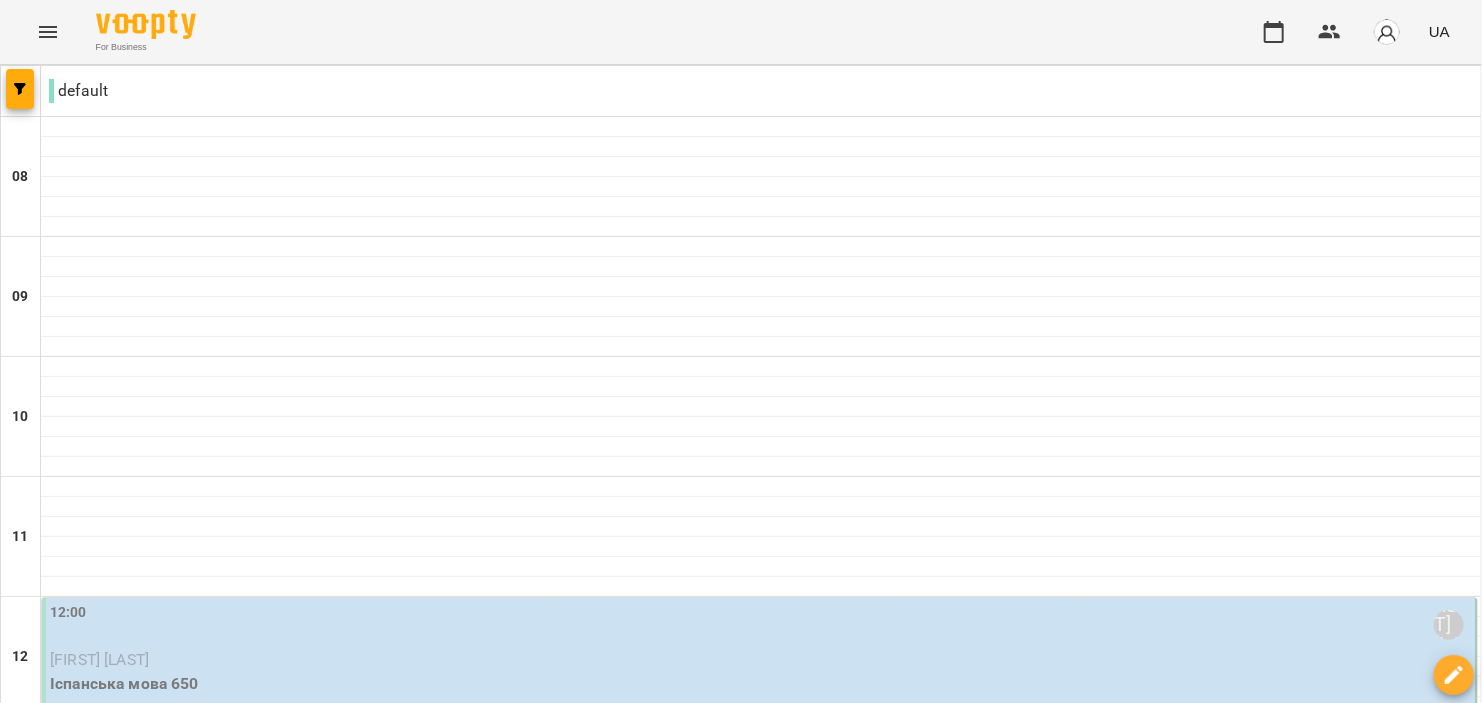 click at bounding box center (761, 727) 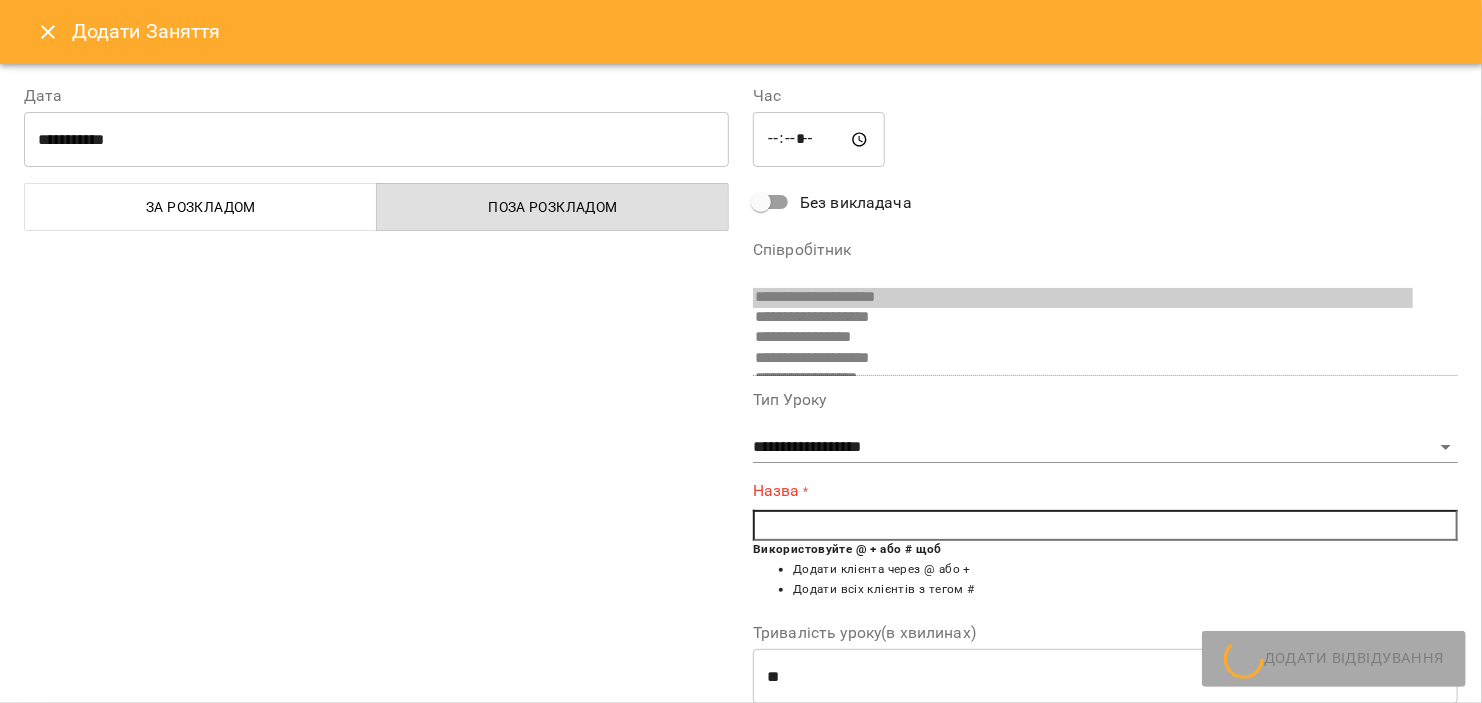 scroll, scrollTop: 73, scrollLeft: 0, axis: vertical 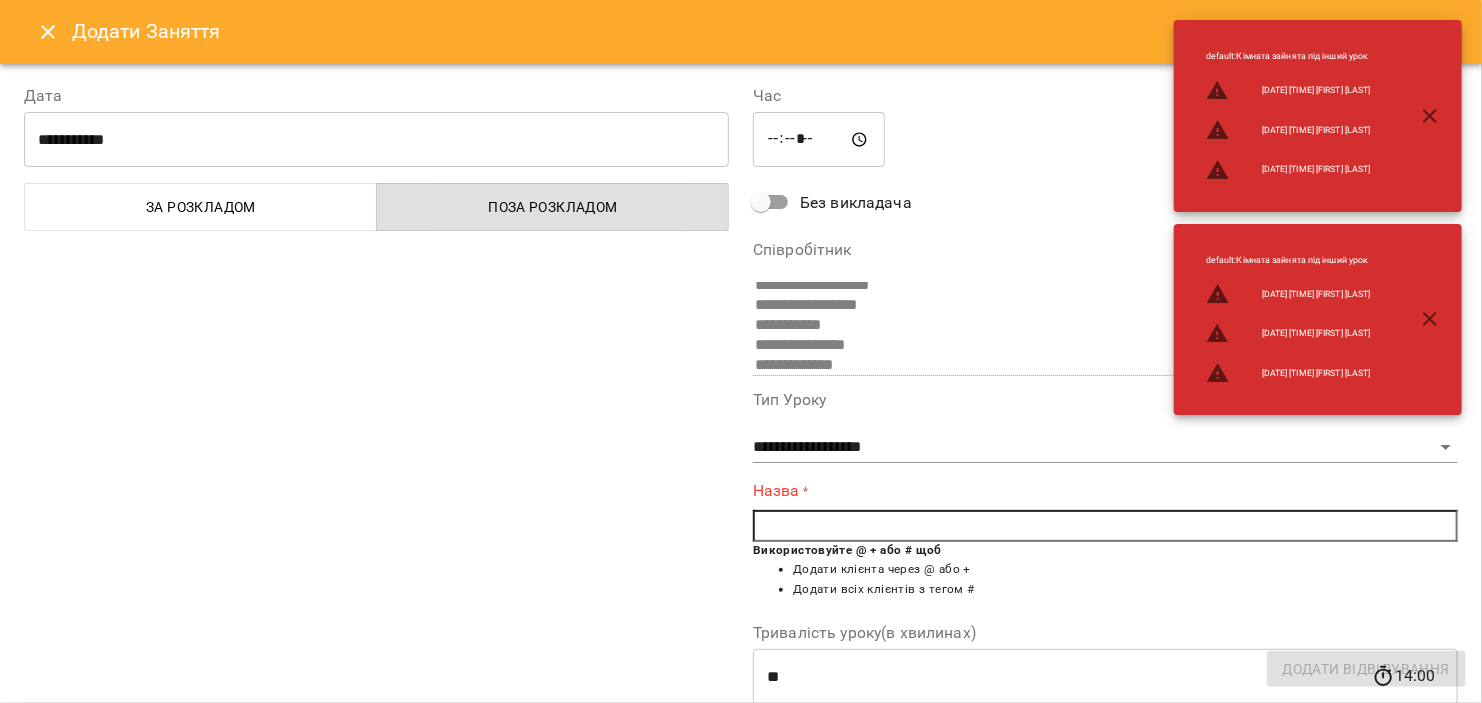 click on "За розкладом" at bounding box center [201, 207] 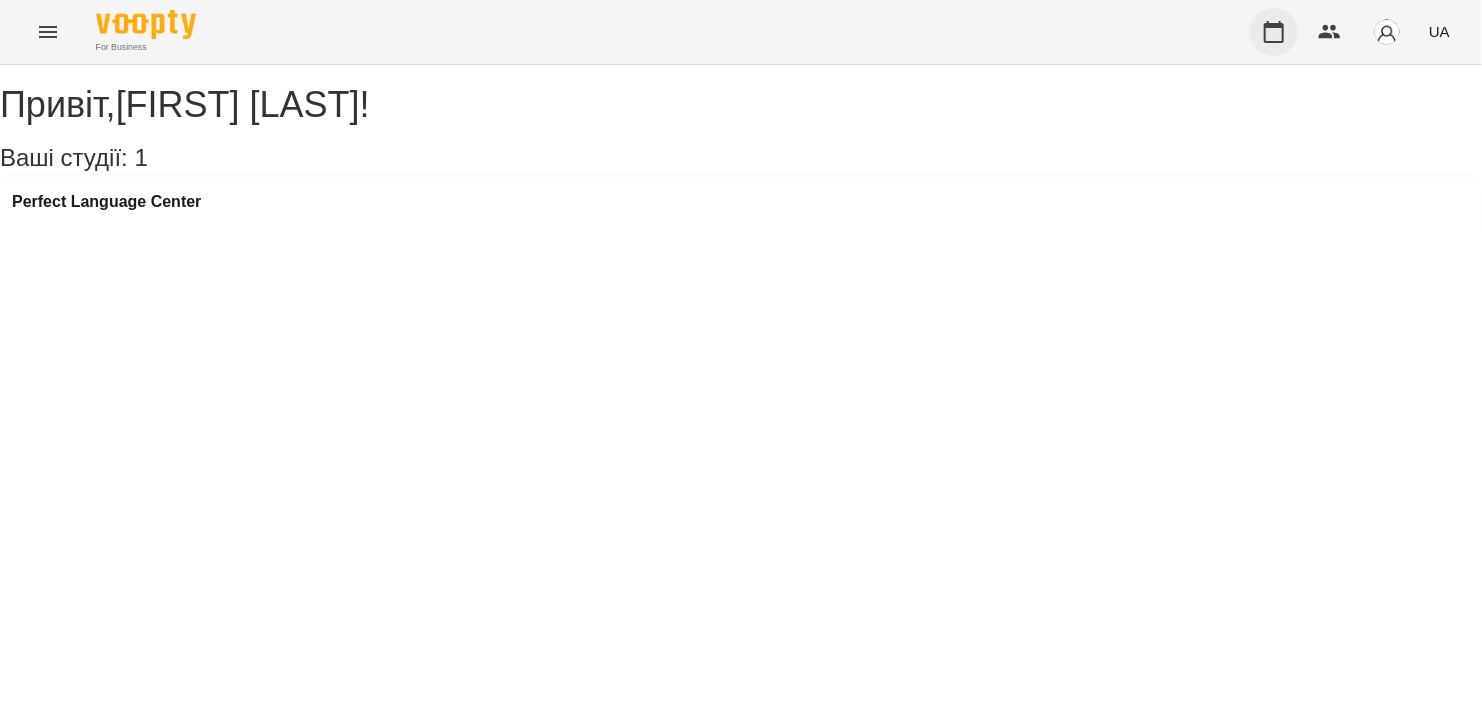 click 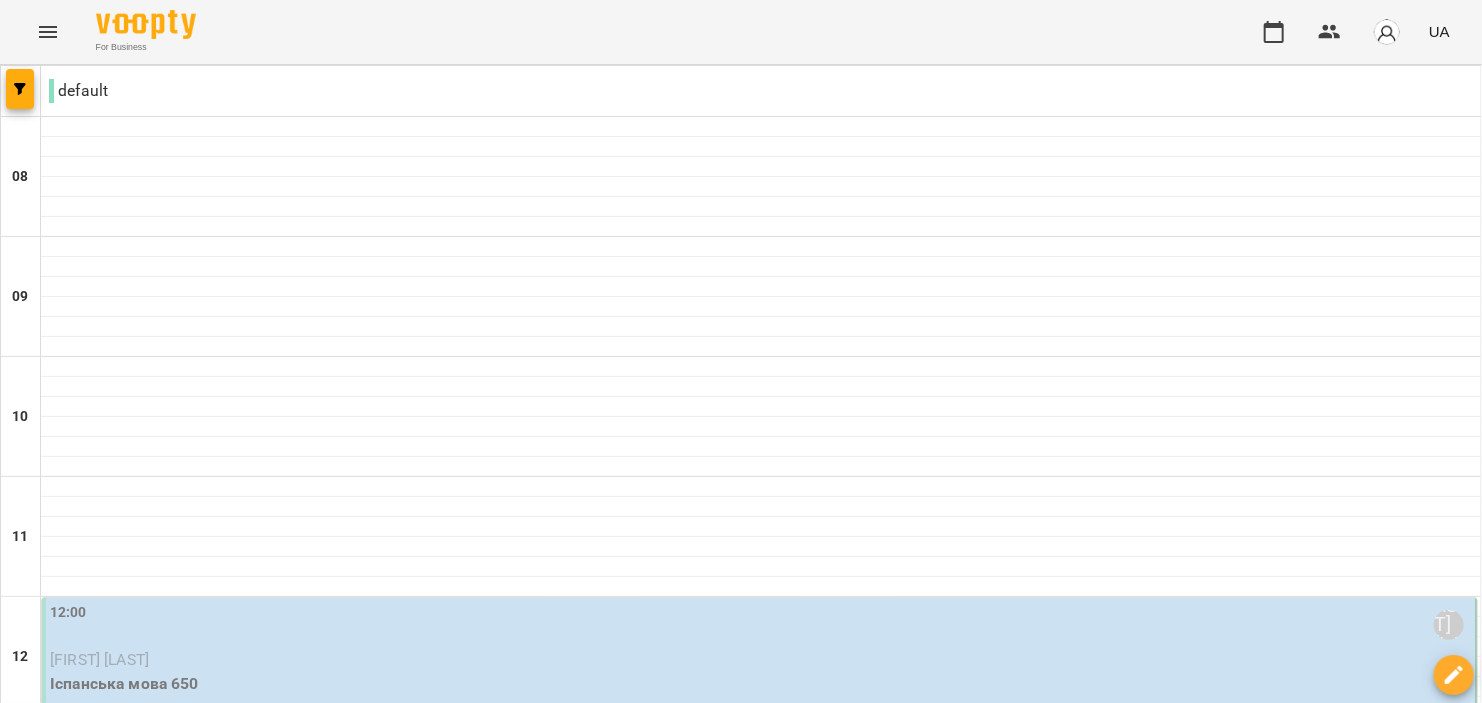 scroll, scrollTop: 900, scrollLeft: 0, axis: vertical 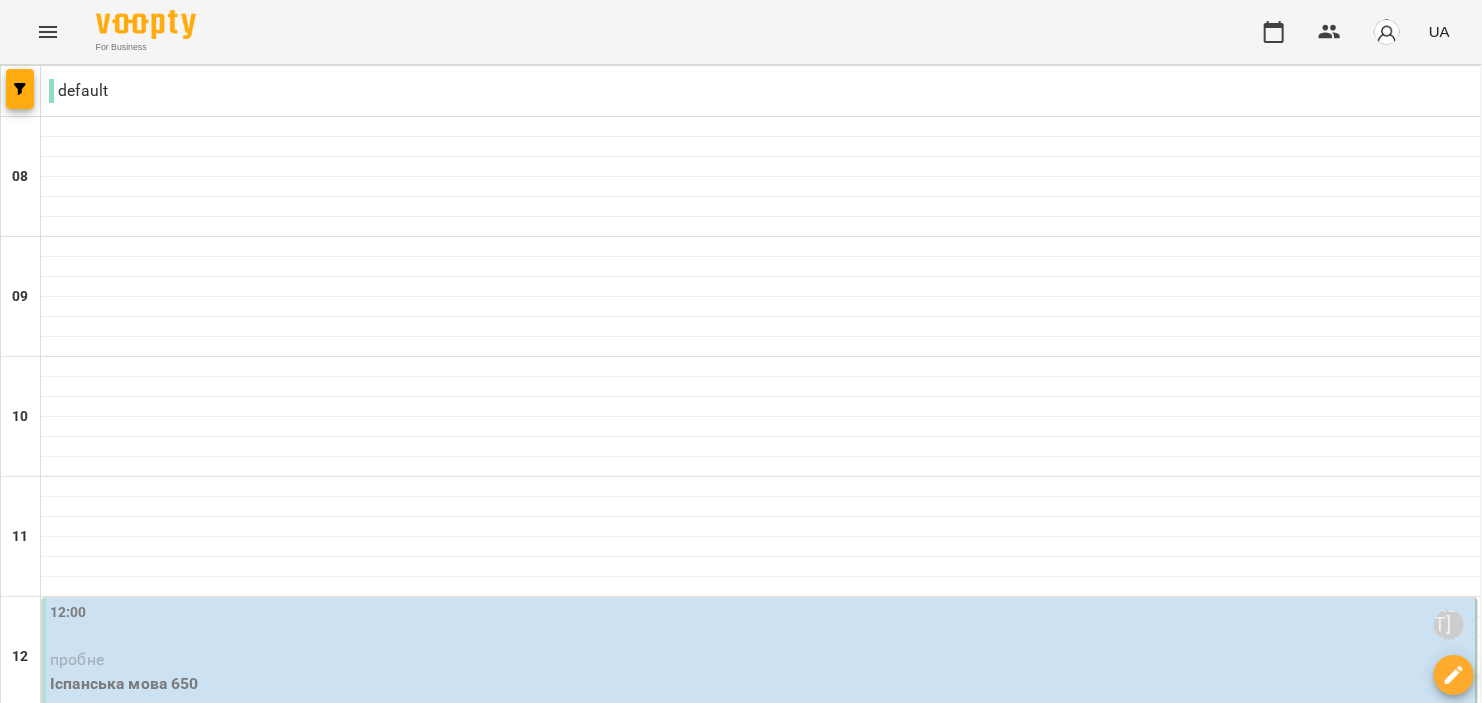 click at bounding box center (840, 2128) 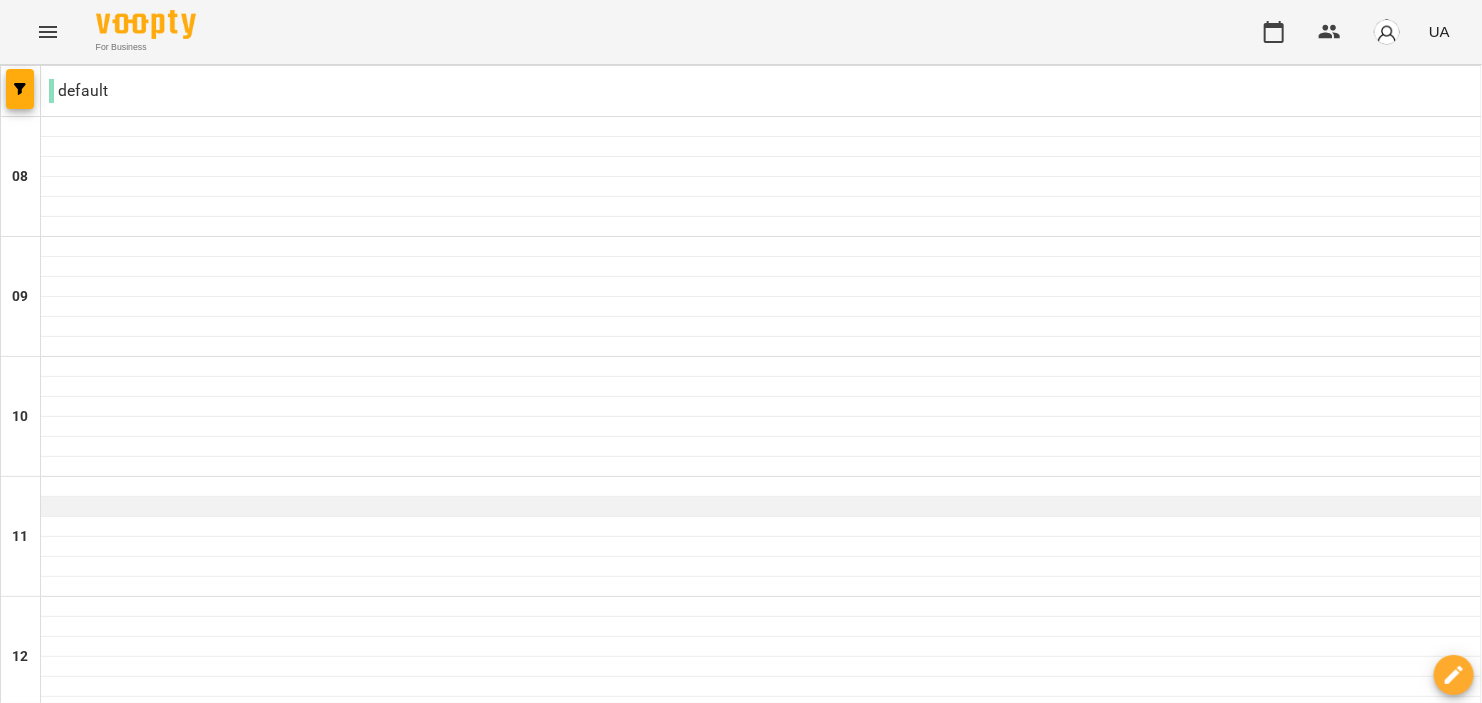 scroll, scrollTop: 1000, scrollLeft: 0, axis: vertical 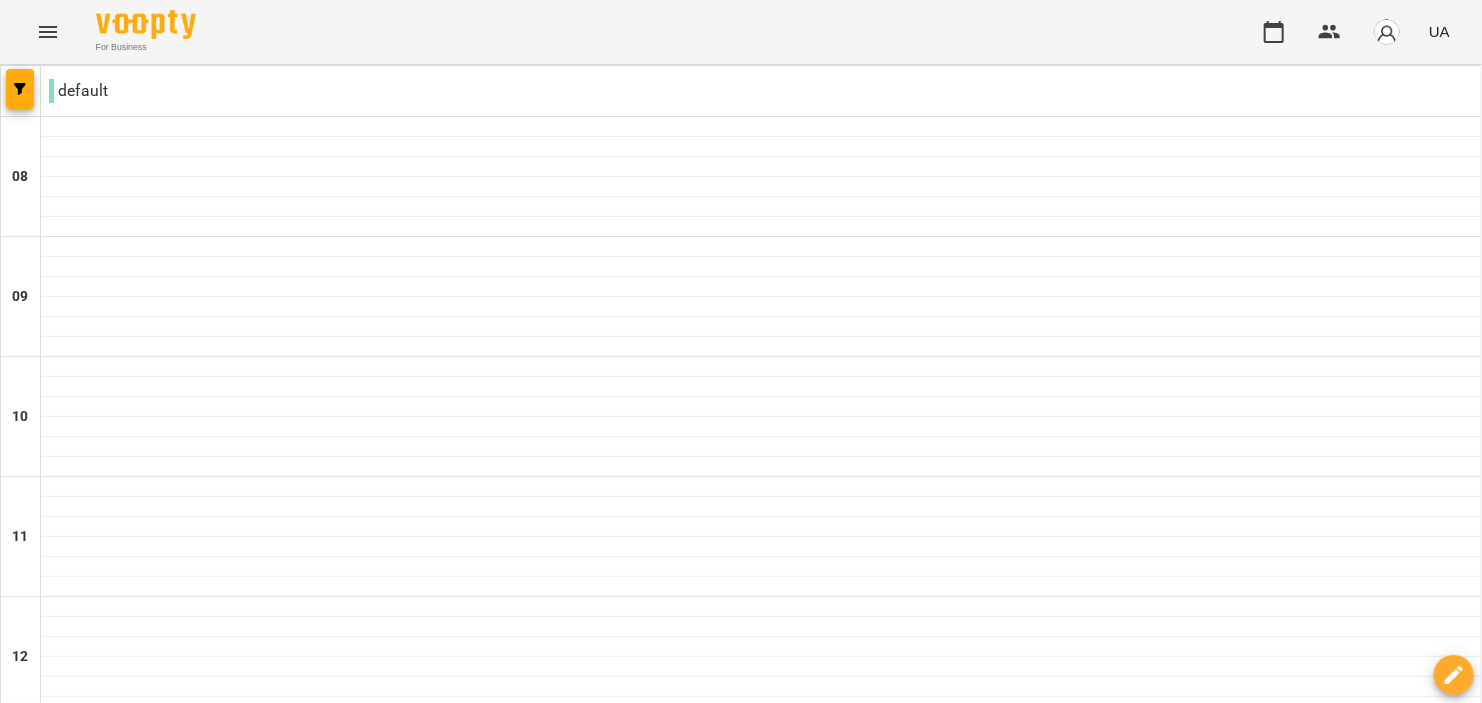 click on "вт" at bounding box center [462, 2063] 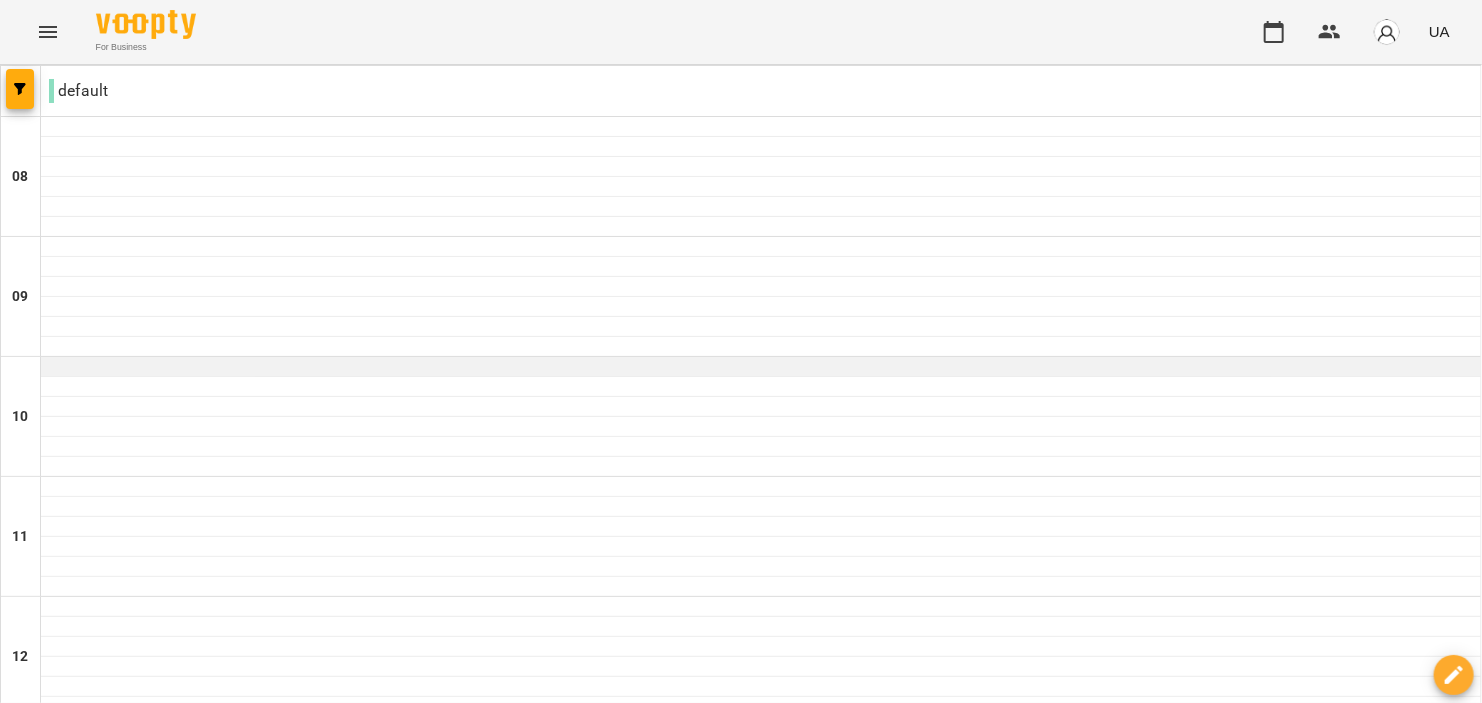 scroll, scrollTop: 400, scrollLeft: 0, axis: vertical 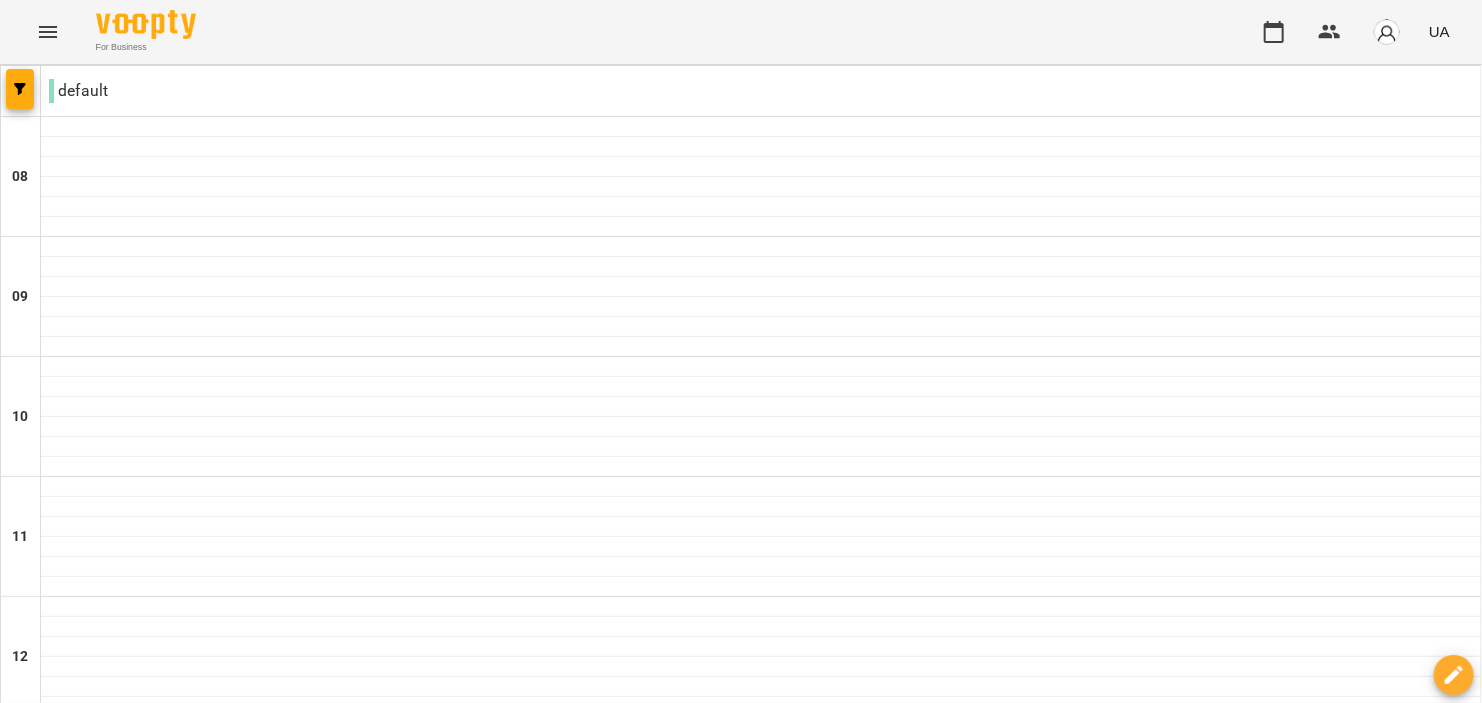 click on "Іспанська мова 650" at bounding box center (761, 804) 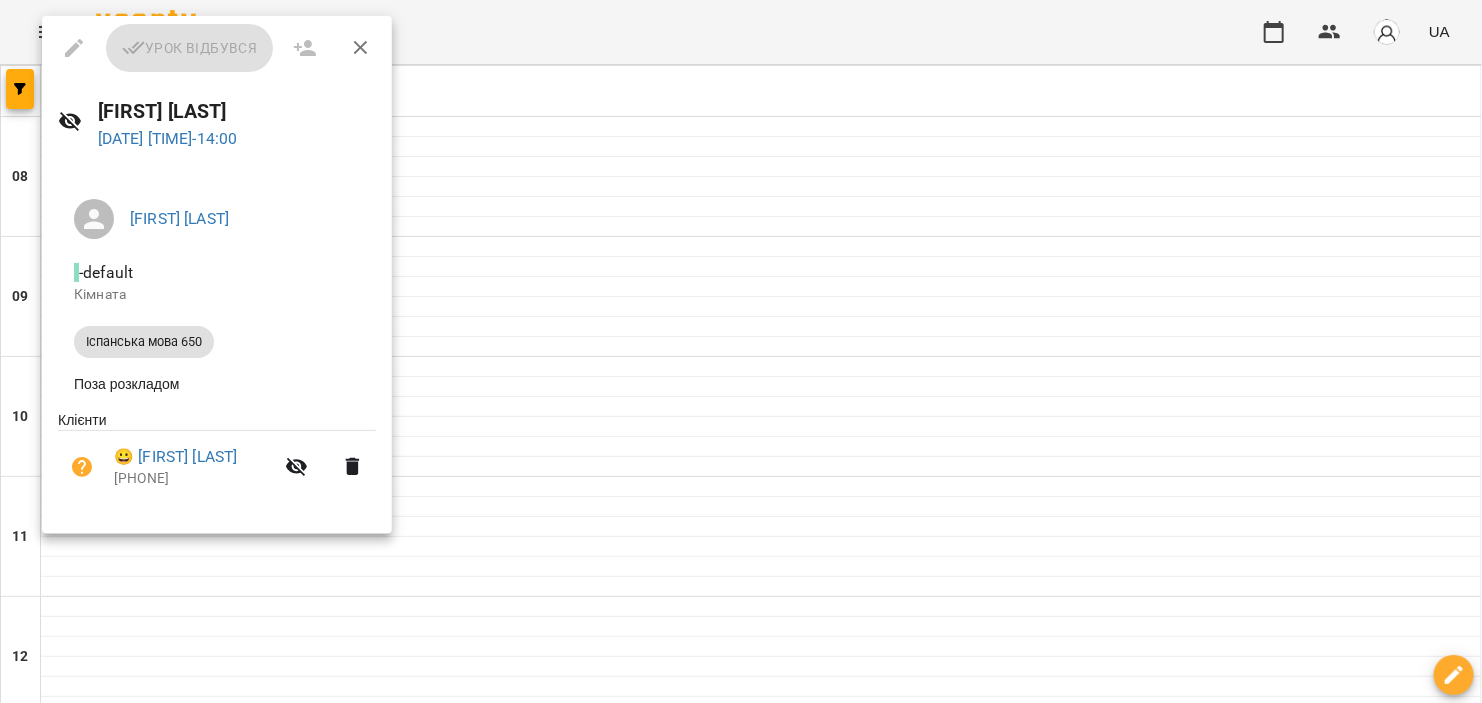 click at bounding box center (741, 351) 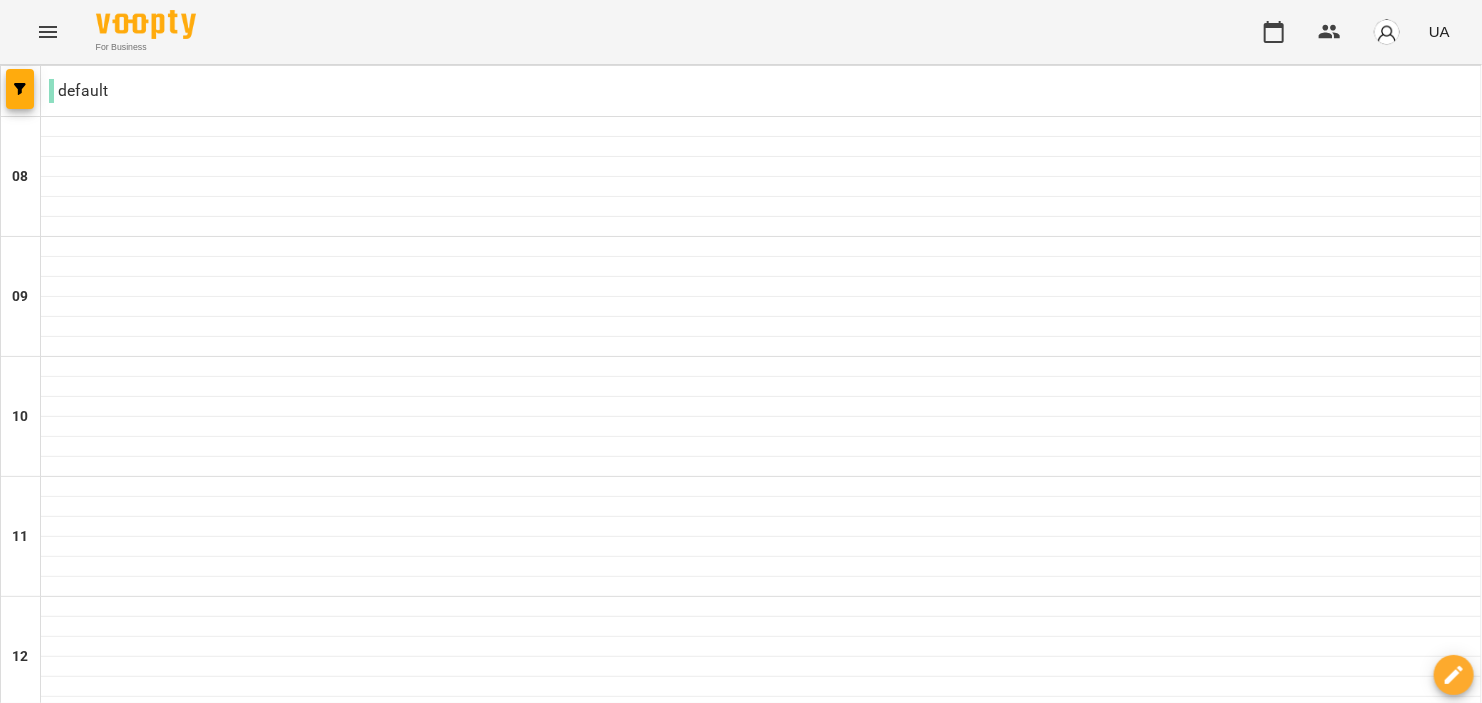 click at bounding box center [641, 2128] 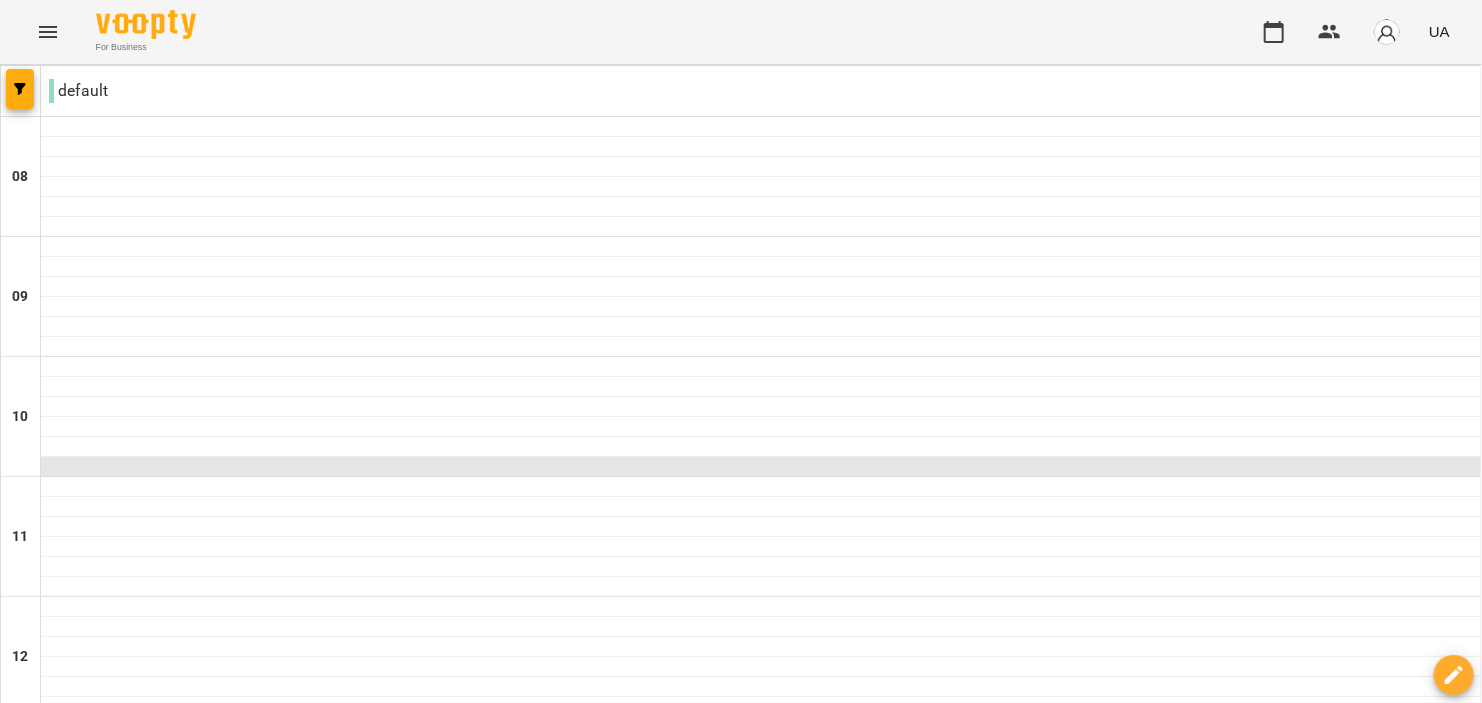 scroll, scrollTop: 500, scrollLeft: 0, axis: vertical 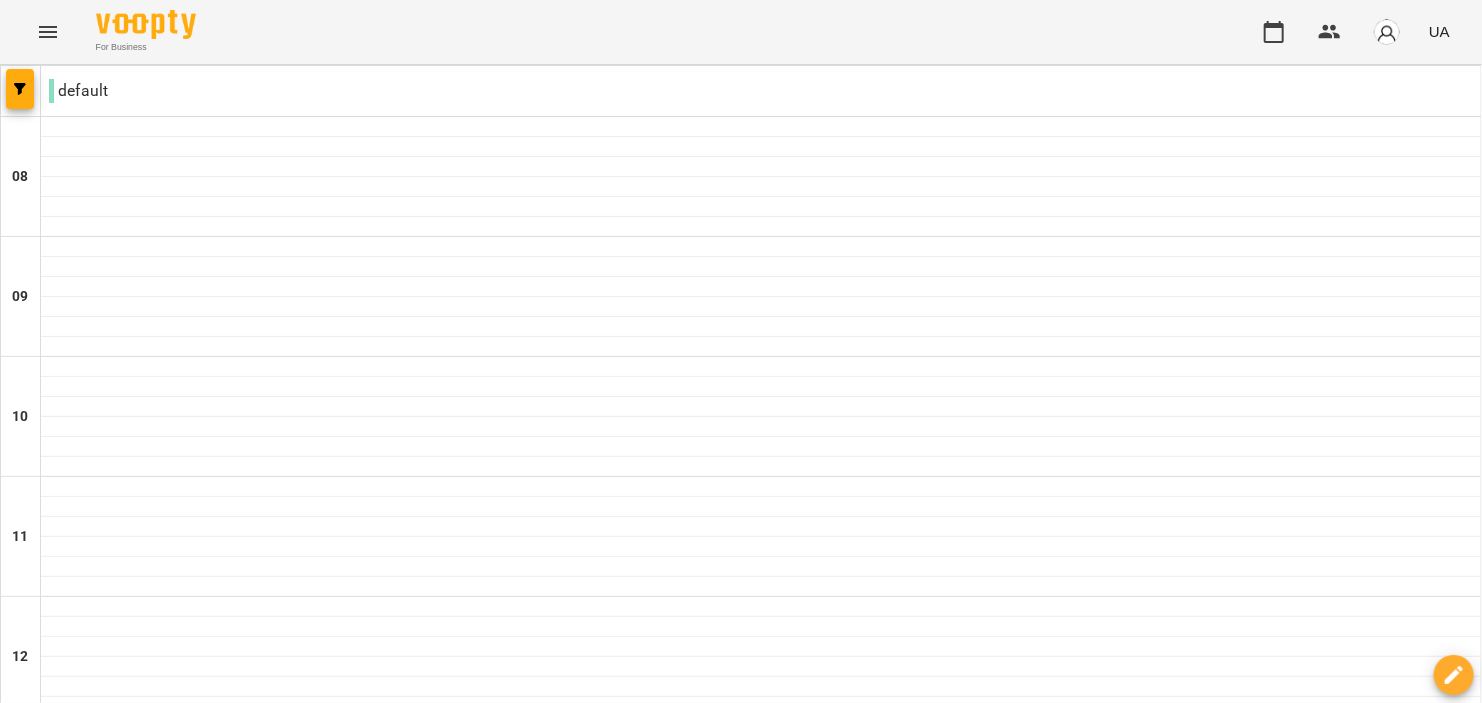 click on "Іспанська мова 650" at bounding box center [761, 804] 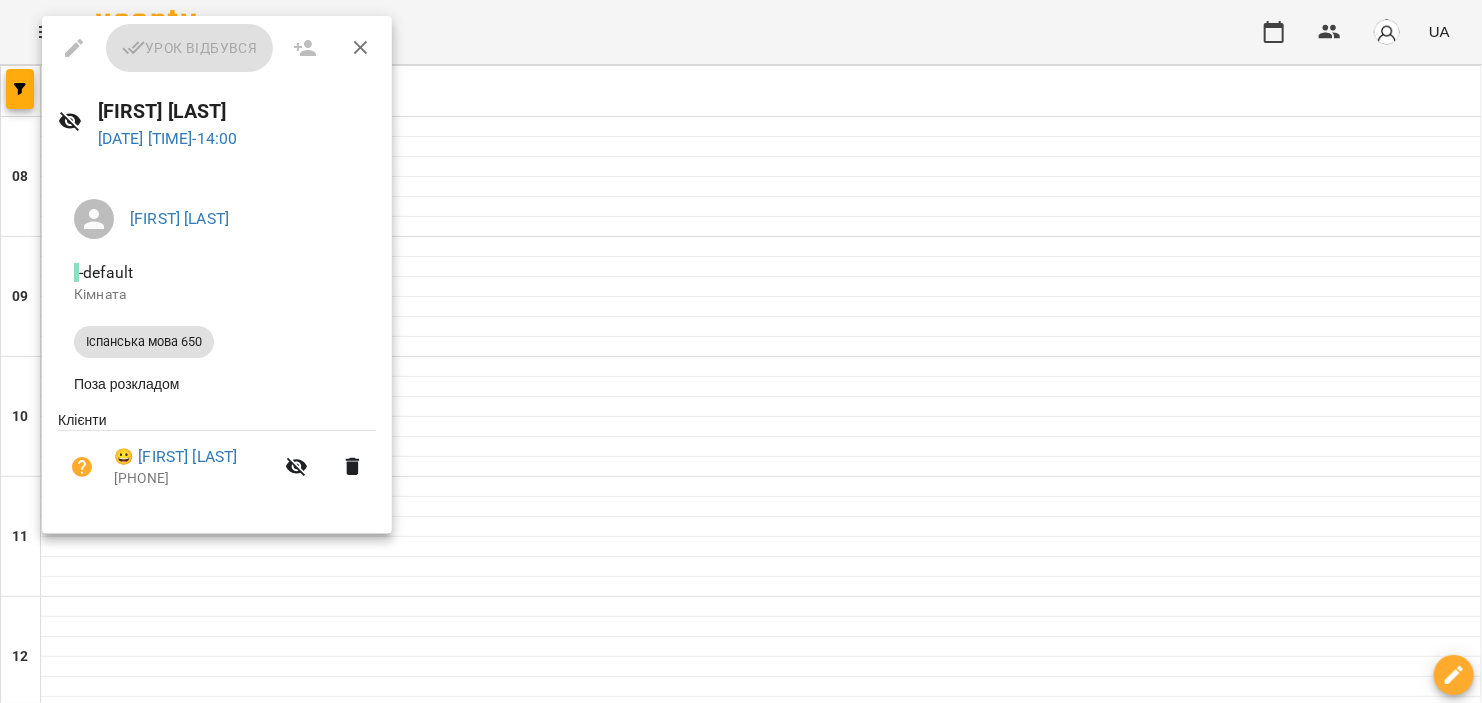 click on "Урок відбувся" at bounding box center (217, 48) 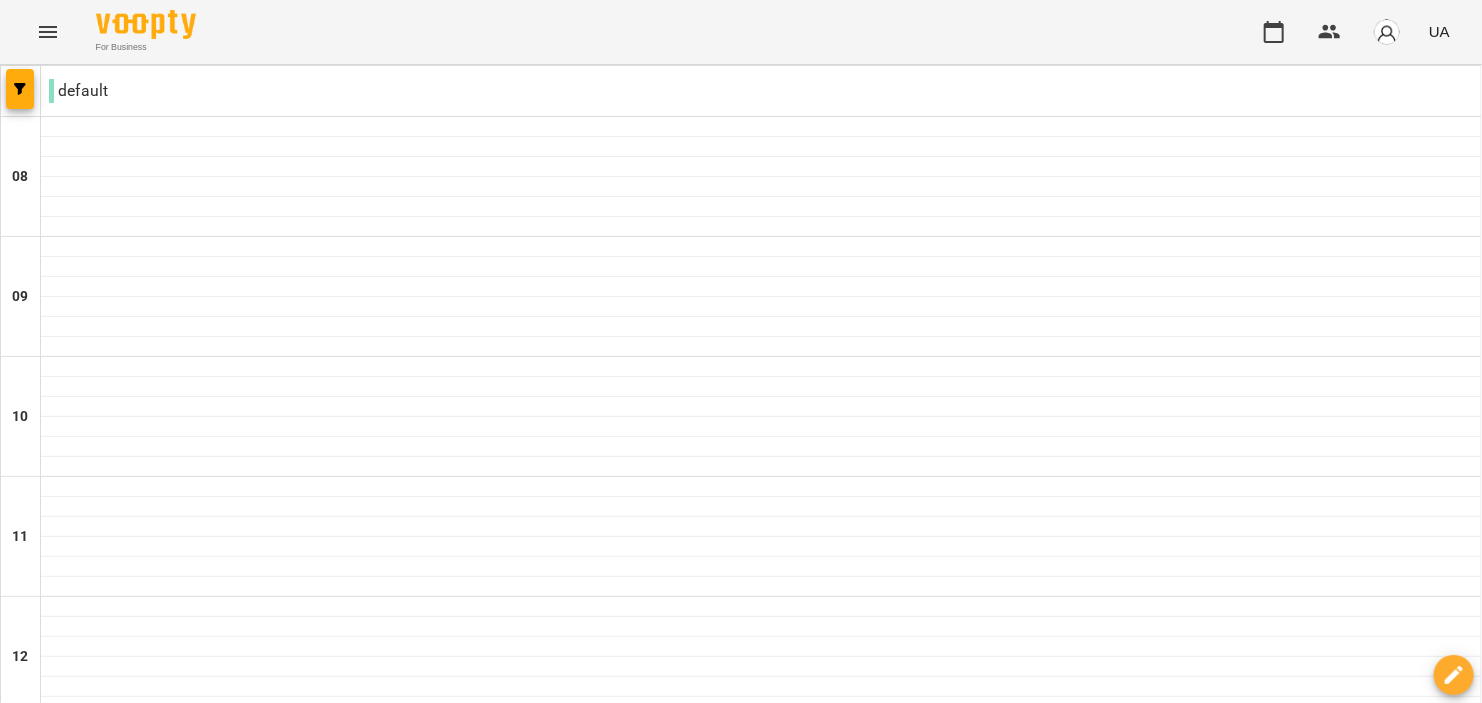click at bounding box center [840, 2128] 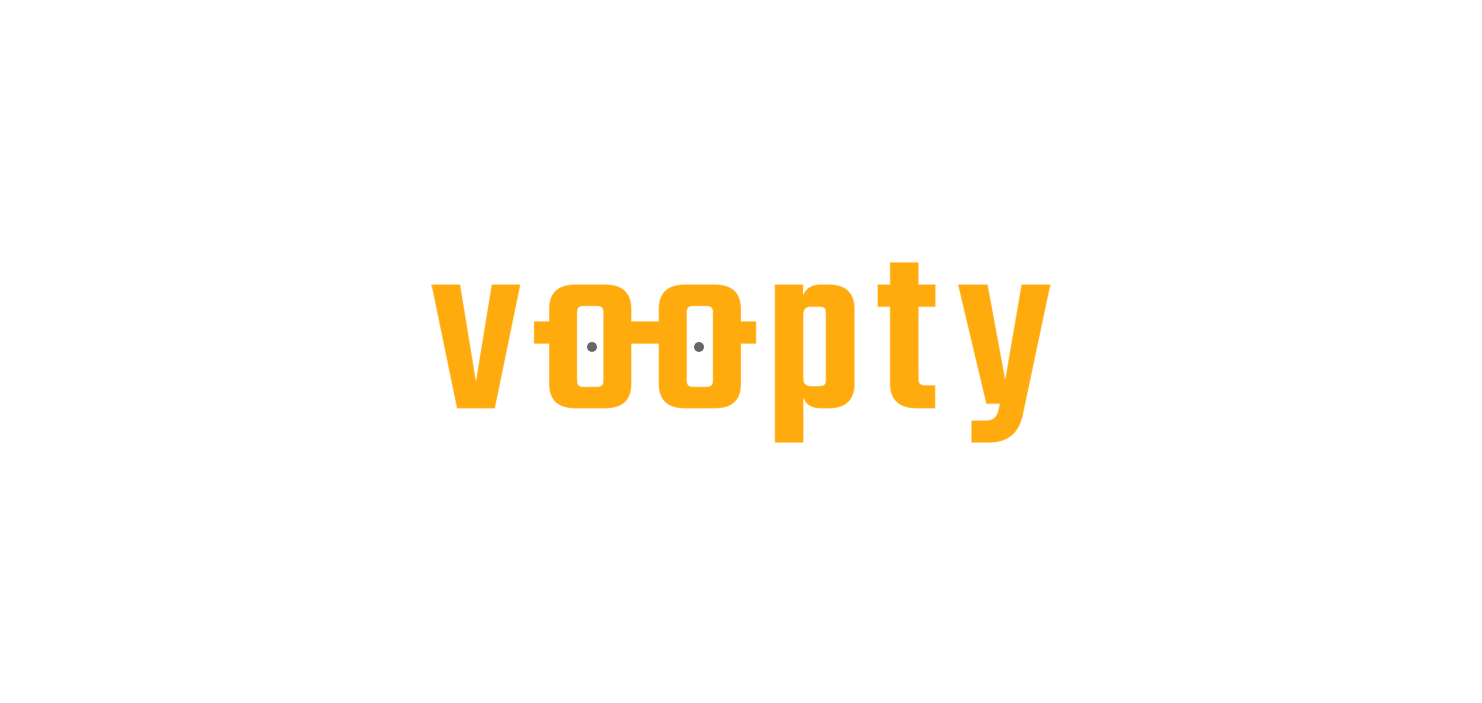scroll, scrollTop: 0, scrollLeft: 0, axis: both 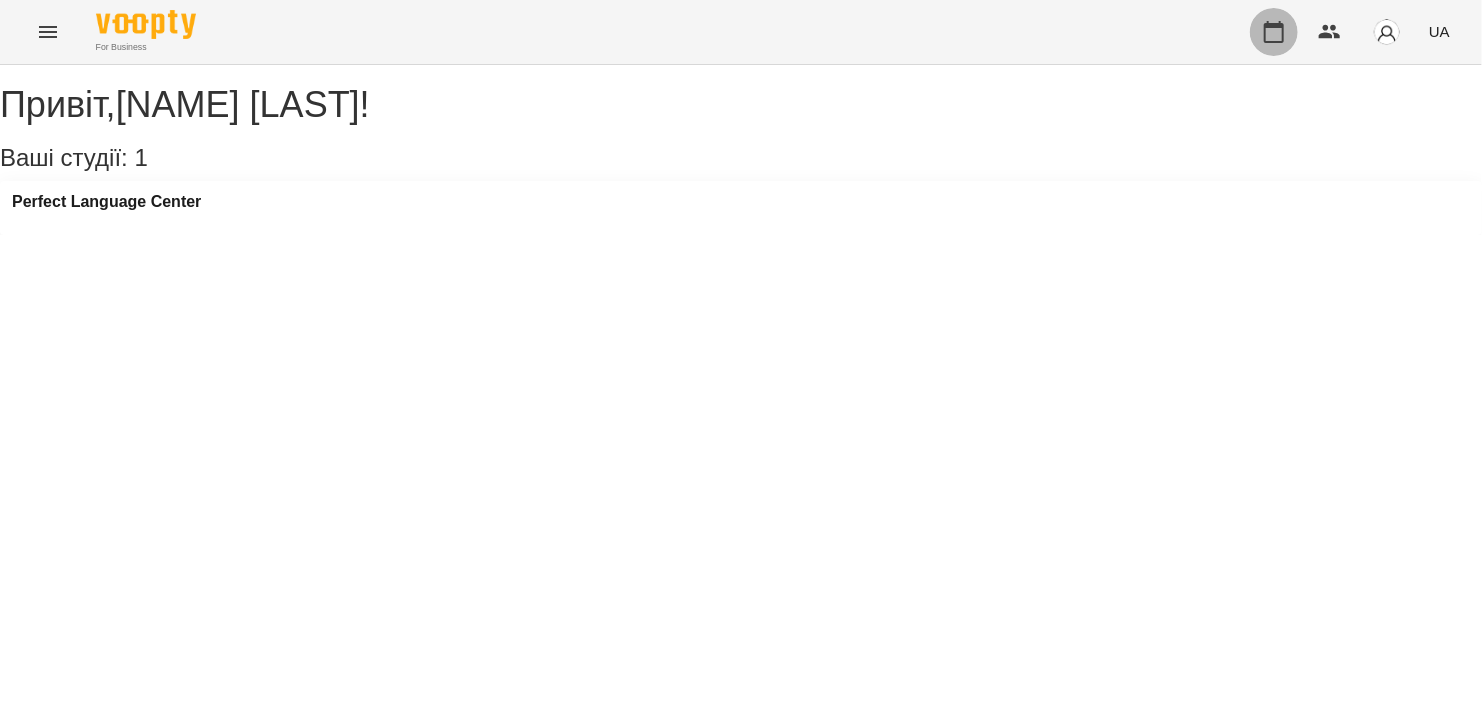 click 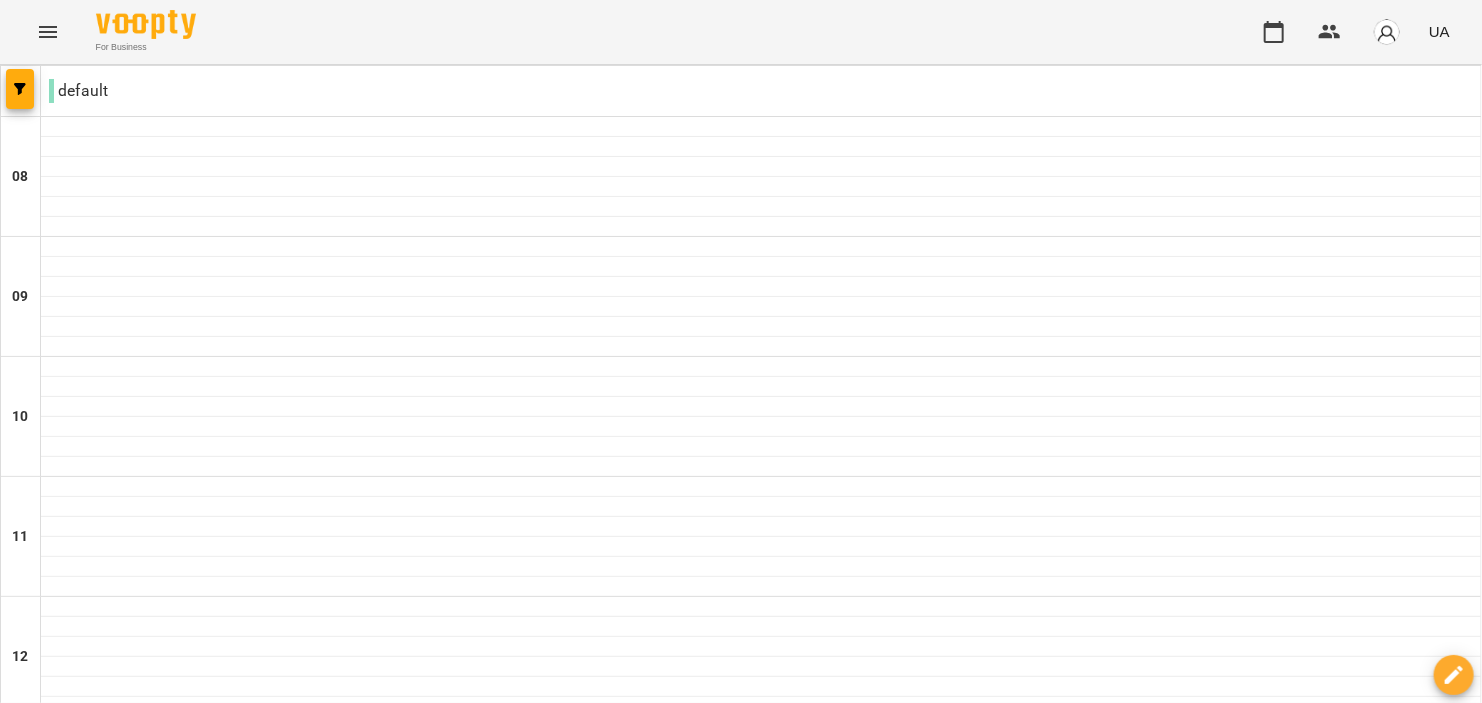 scroll, scrollTop: 1000, scrollLeft: 0, axis: vertical 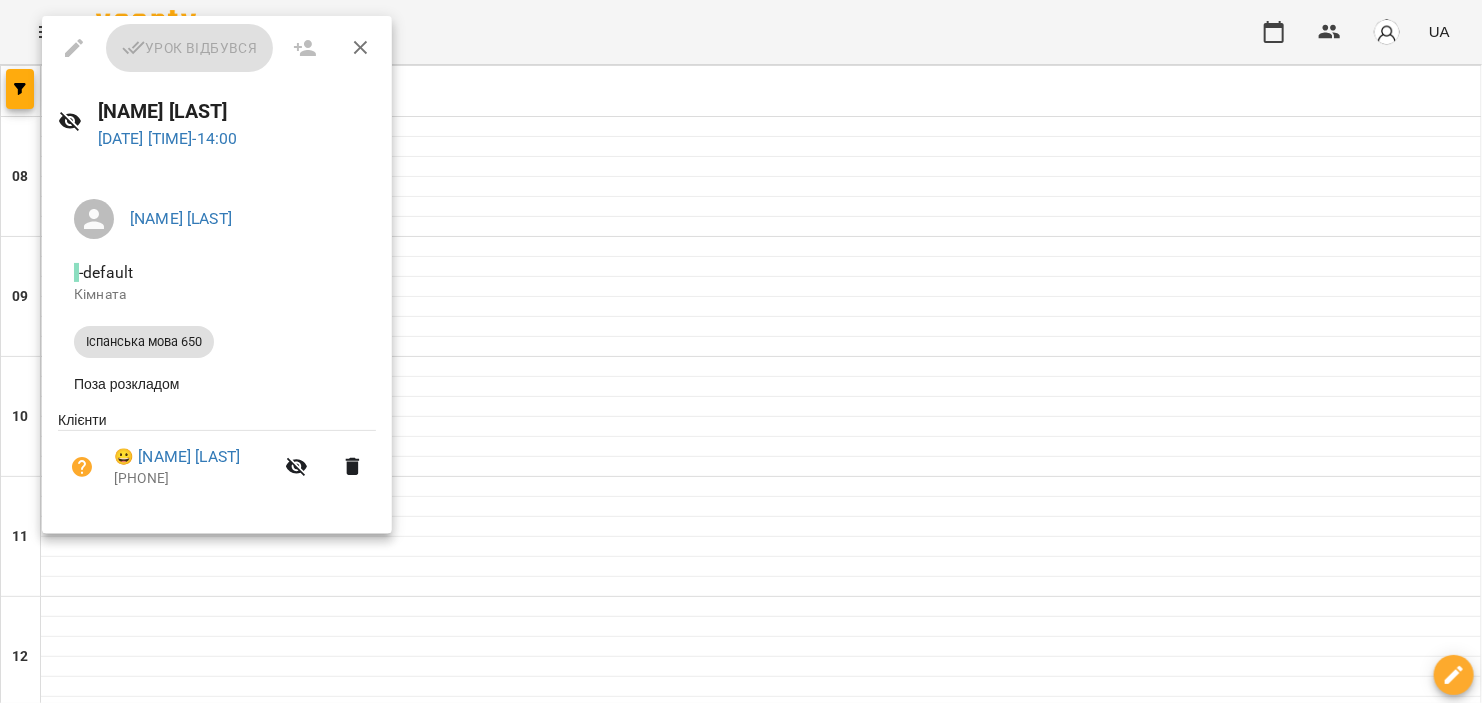click on "Урок відбувся" at bounding box center (217, 48) 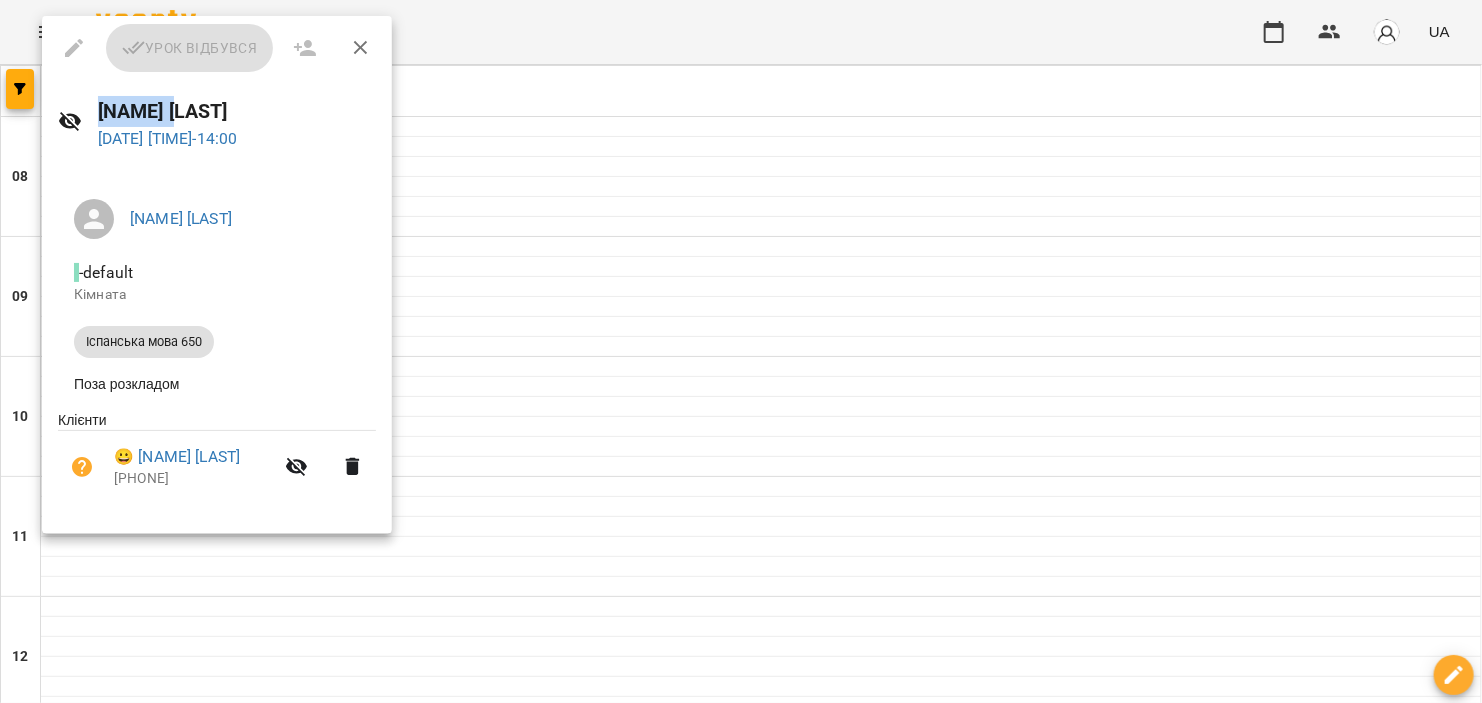 click on "Урок відбувся" at bounding box center (217, 48) 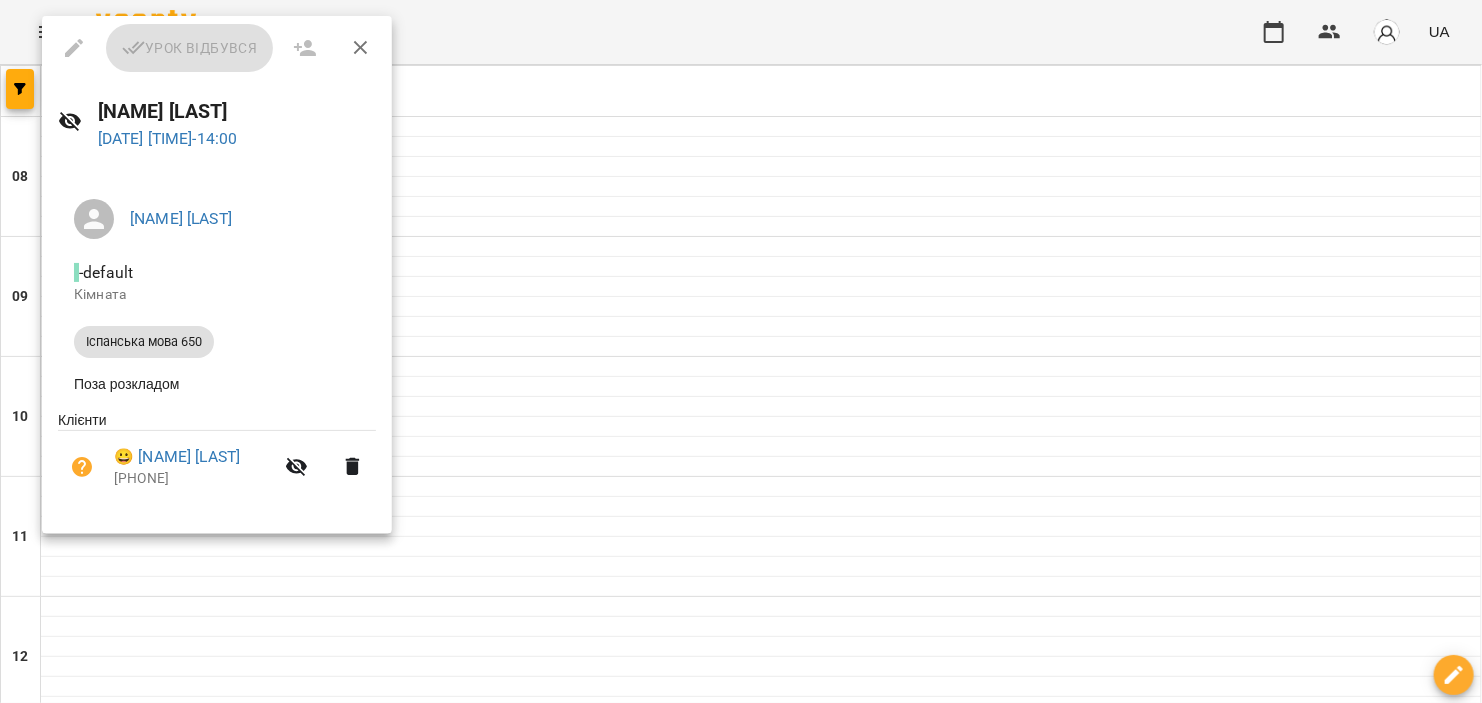 click at bounding box center [741, 351] 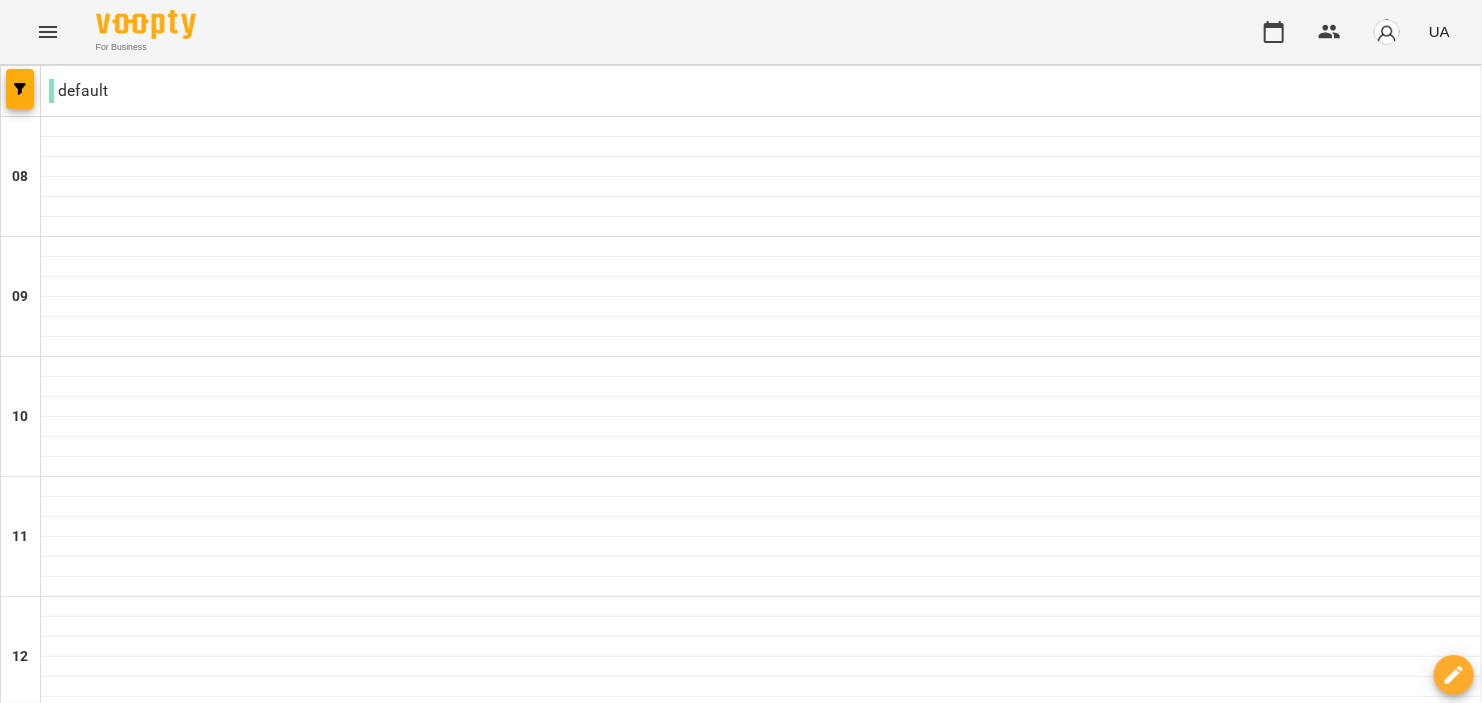 click at bounding box center (641, 2128) 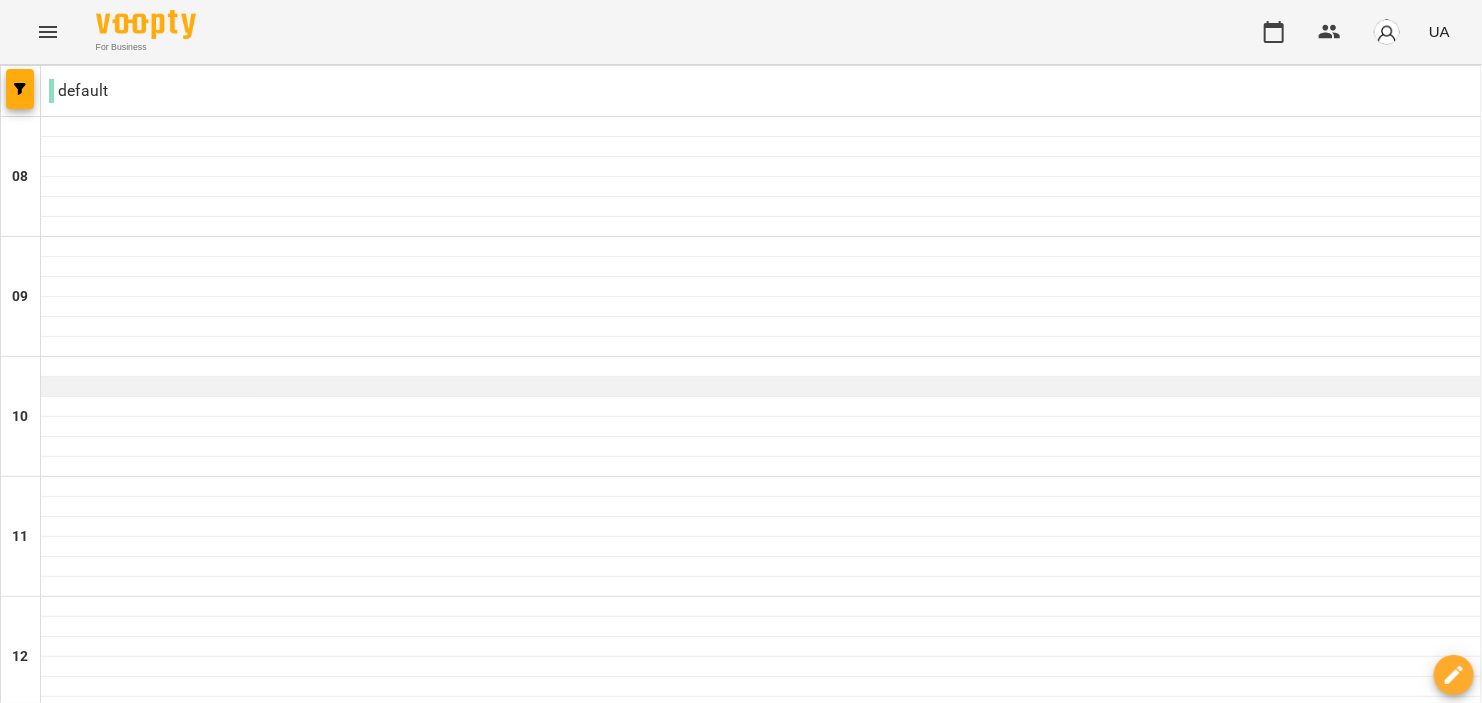 scroll, scrollTop: 500, scrollLeft: 0, axis: vertical 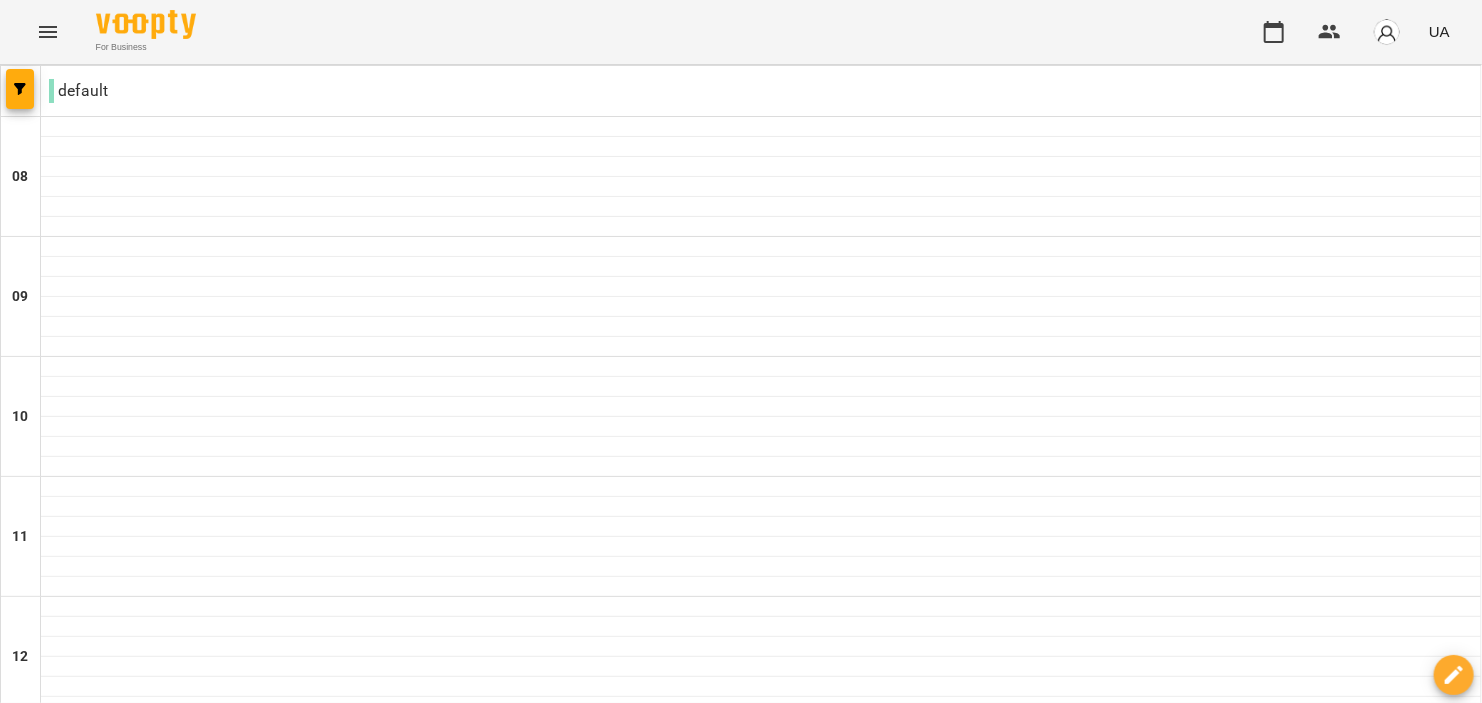 click on "[FIRST] [LAST]" at bounding box center (761, 780) 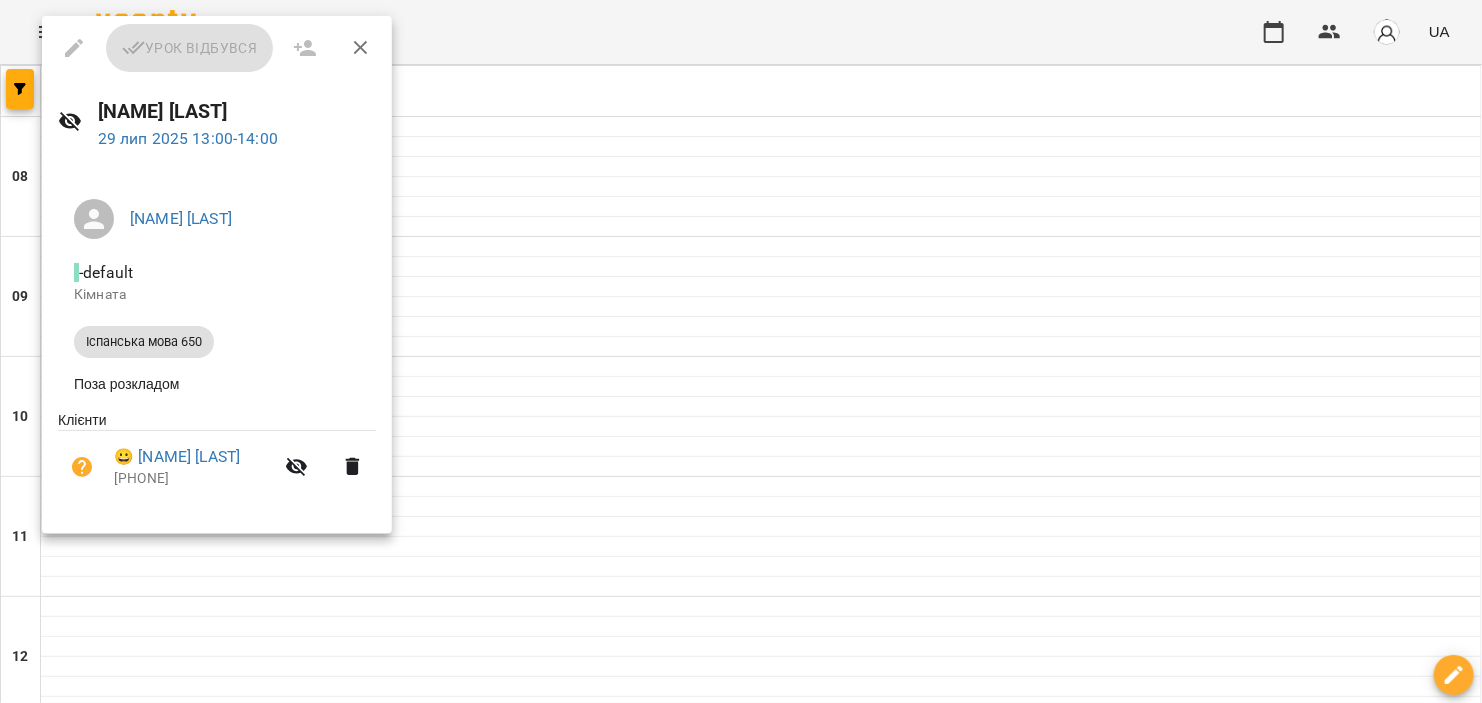 click on "Урок відбувся" at bounding box center (217, 48) 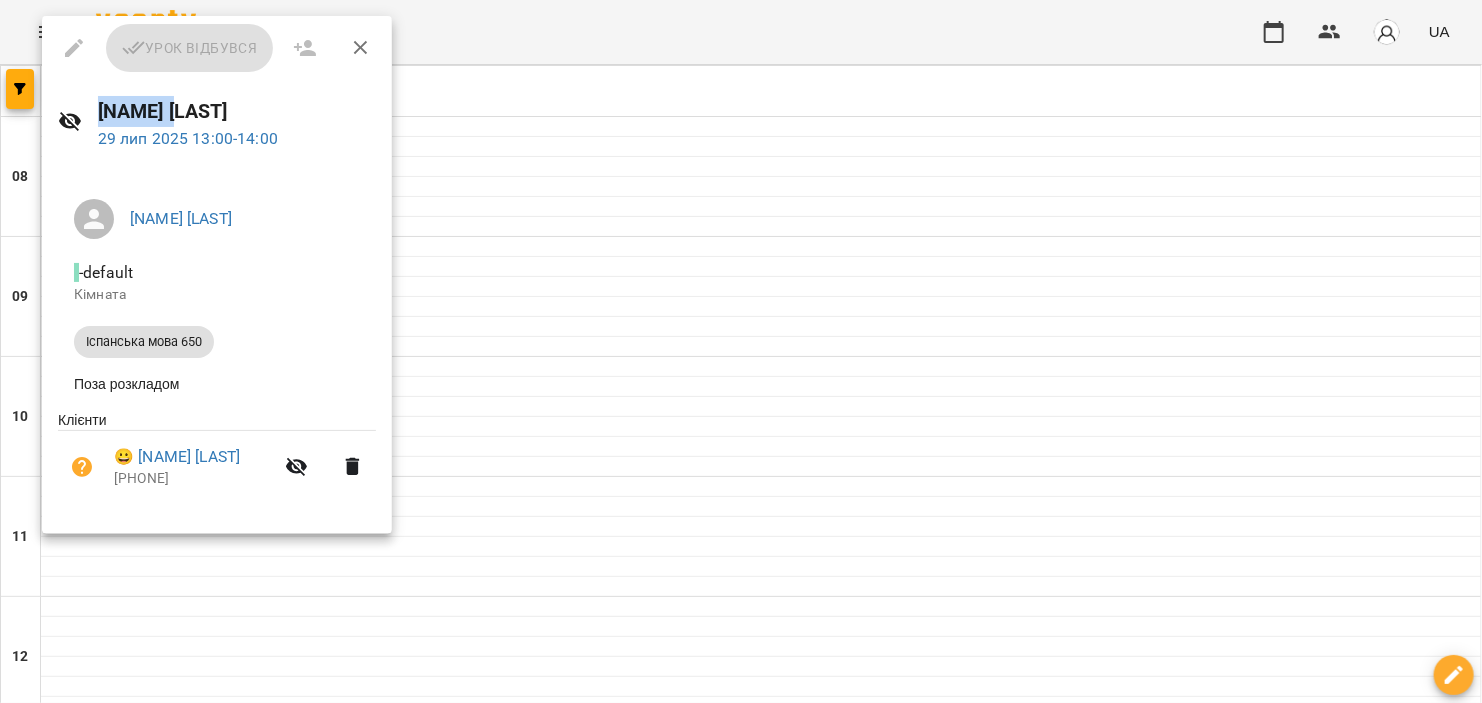click on "Урок відбувся" at bounding box center [217, 48] 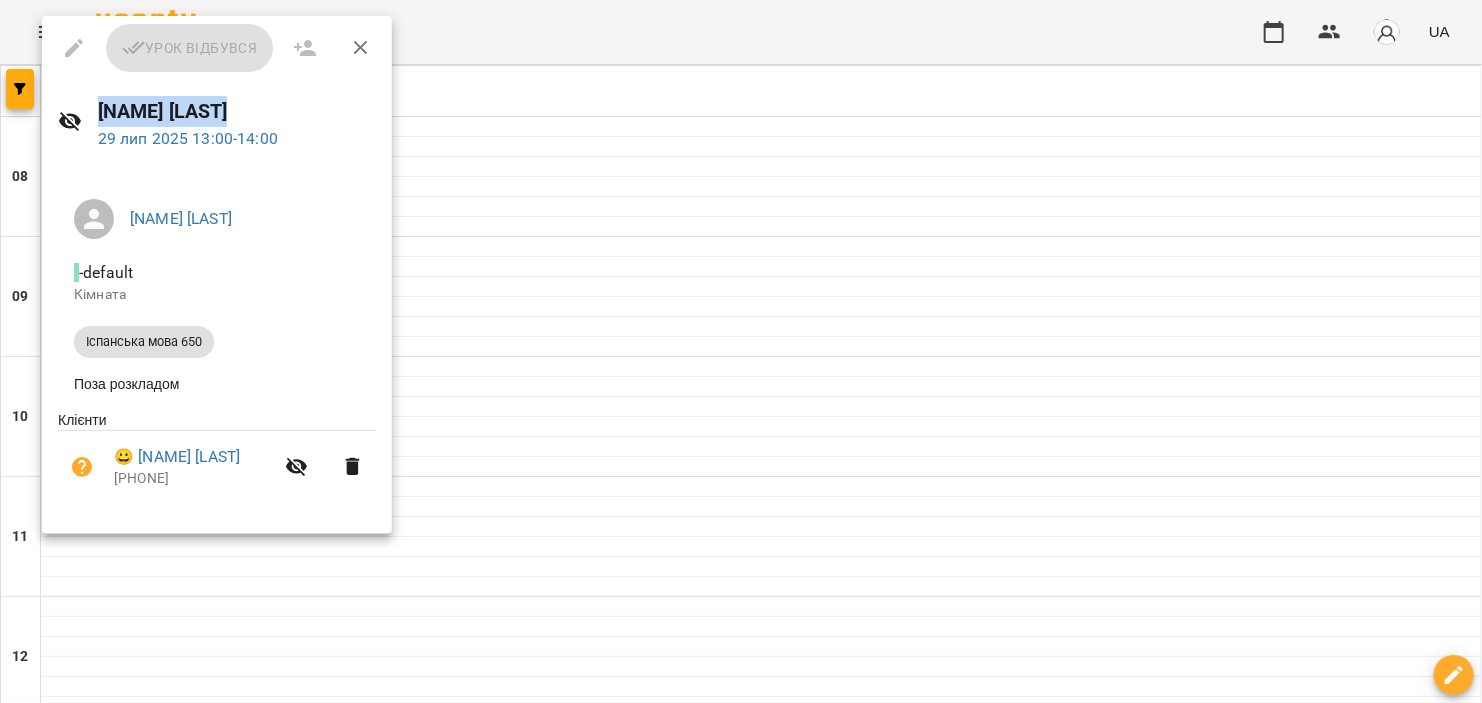 click on "Урок відбувся" at bounding box center (217, 48) 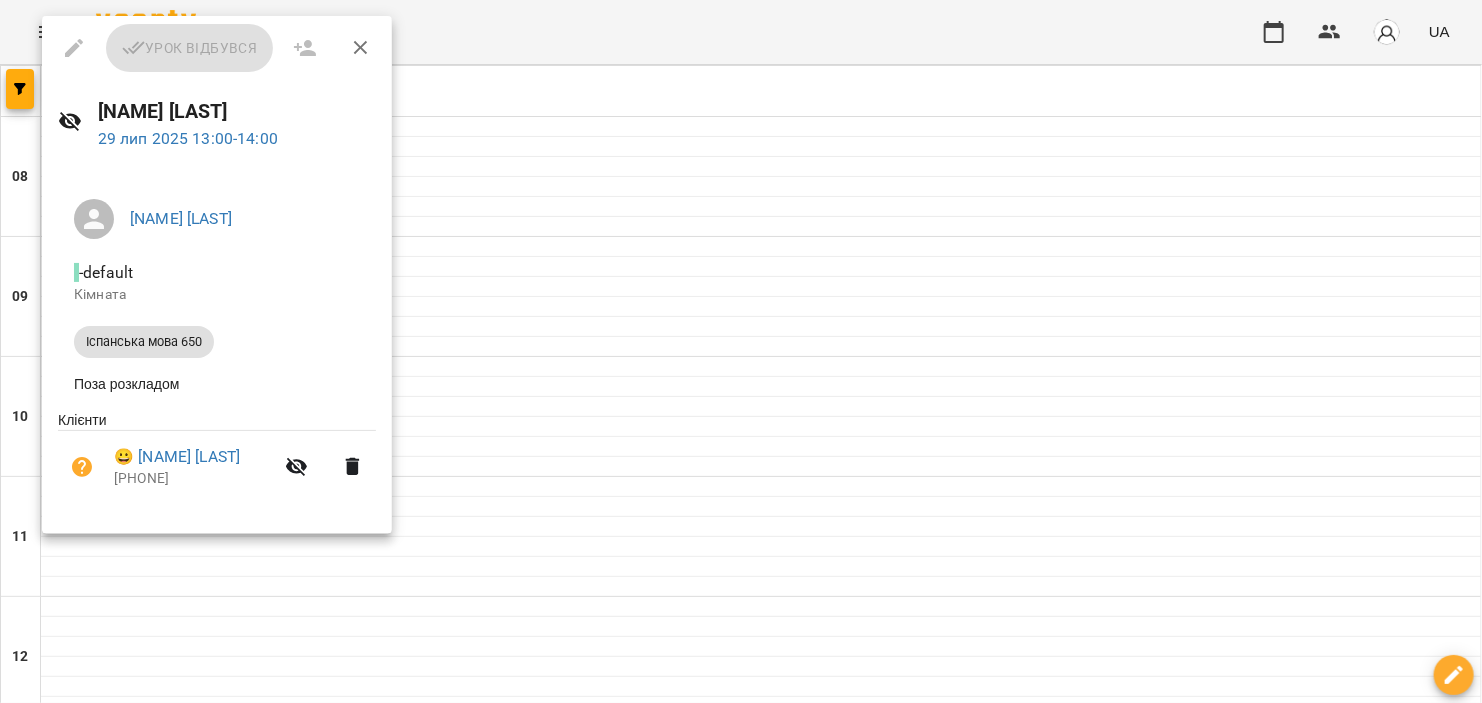 click at bounding box center (741, 351) 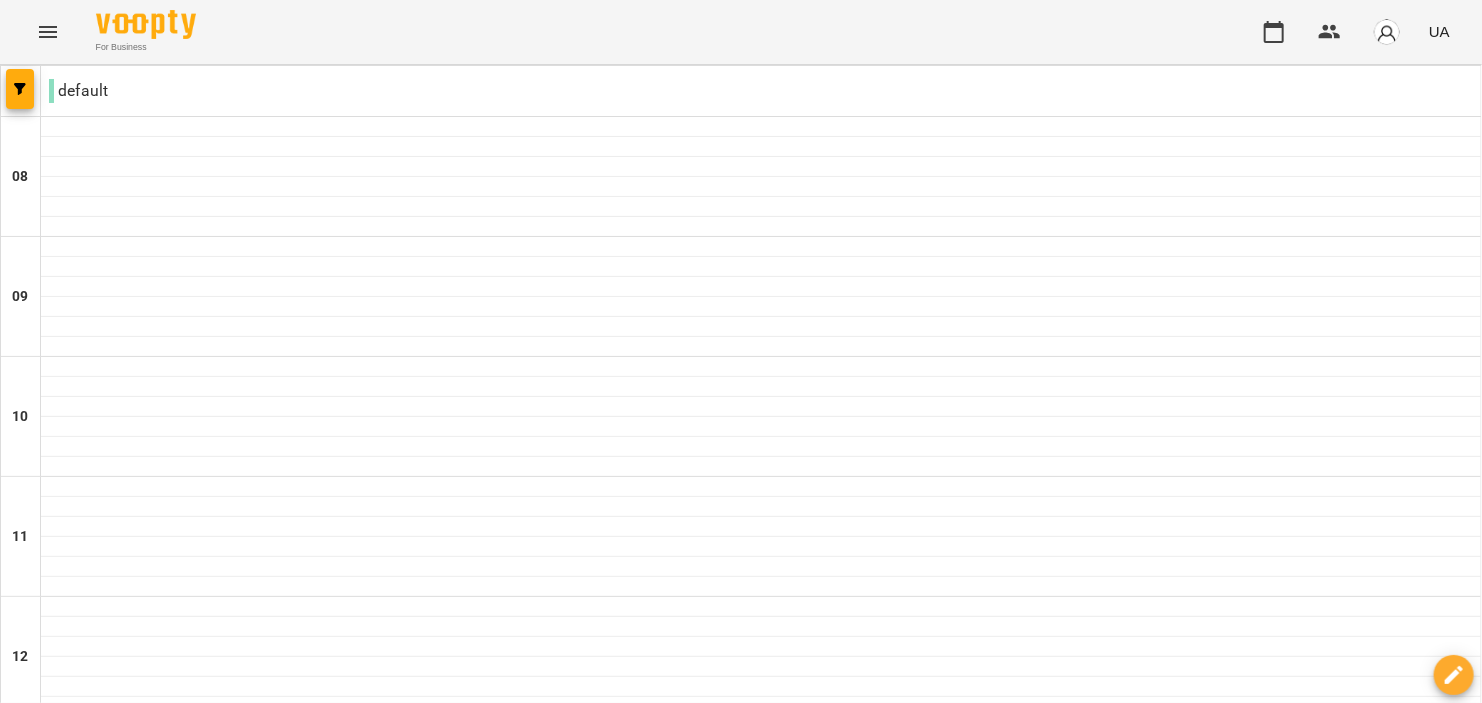 click on "[TIME] [FIRST] [LAST]" at bounding box center (761, 745) 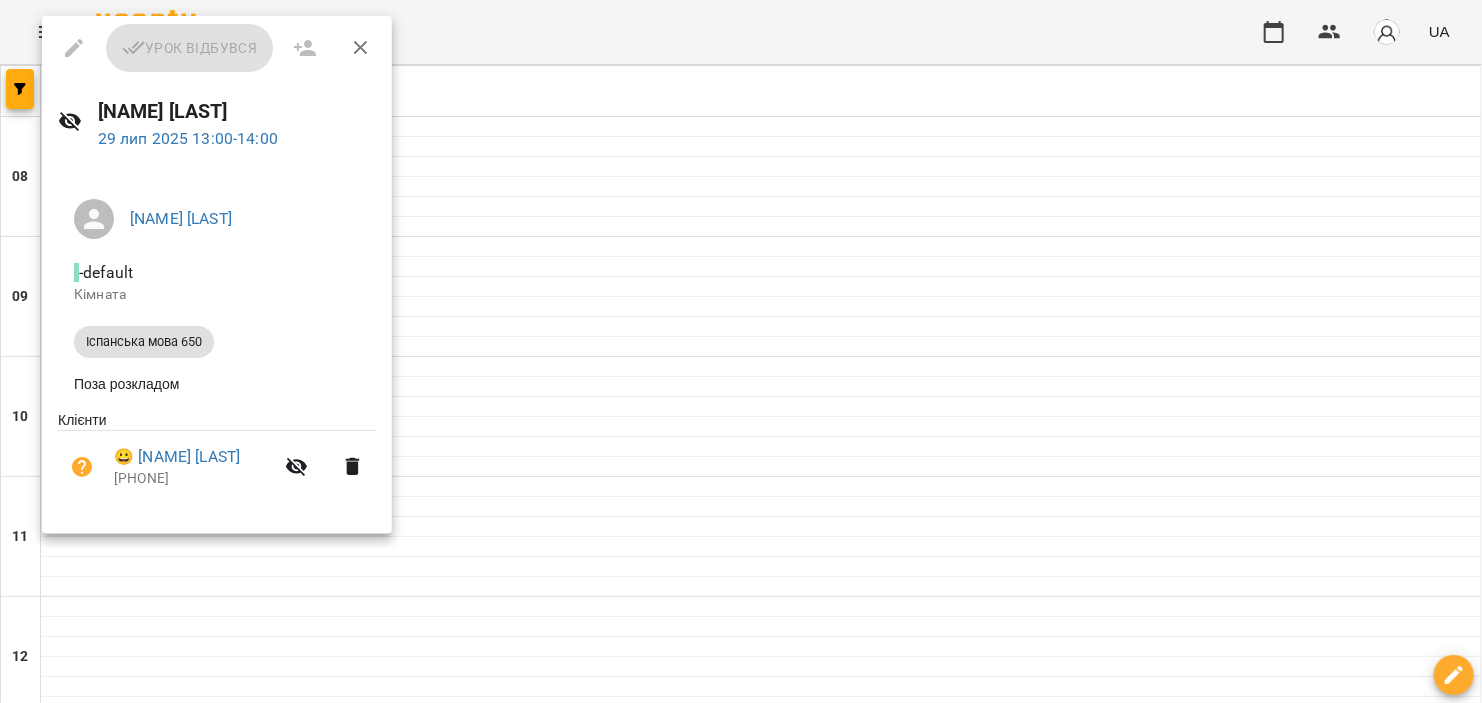 click on "Урок відбувся" at bounding box center [217, 48] 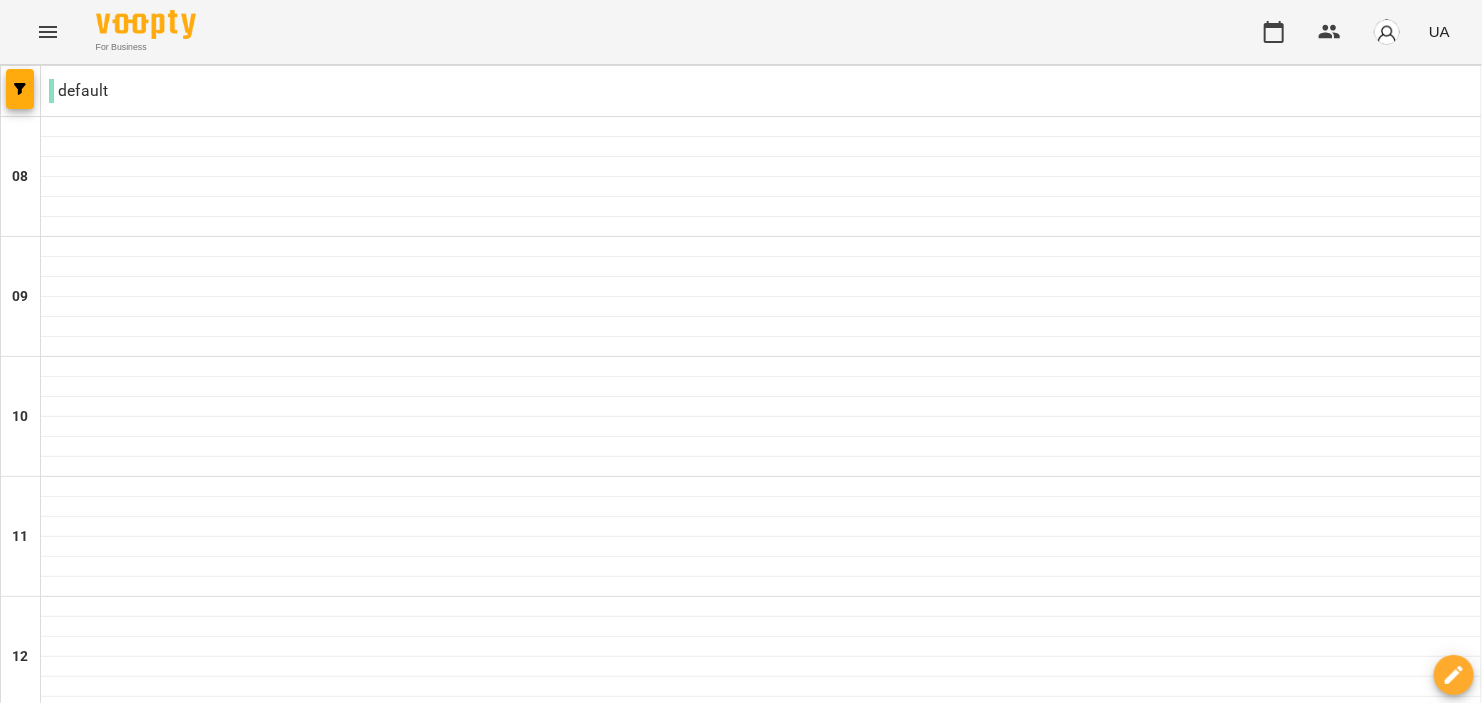 click on "Іспанська мова 650" at bounding box center (761, 804) 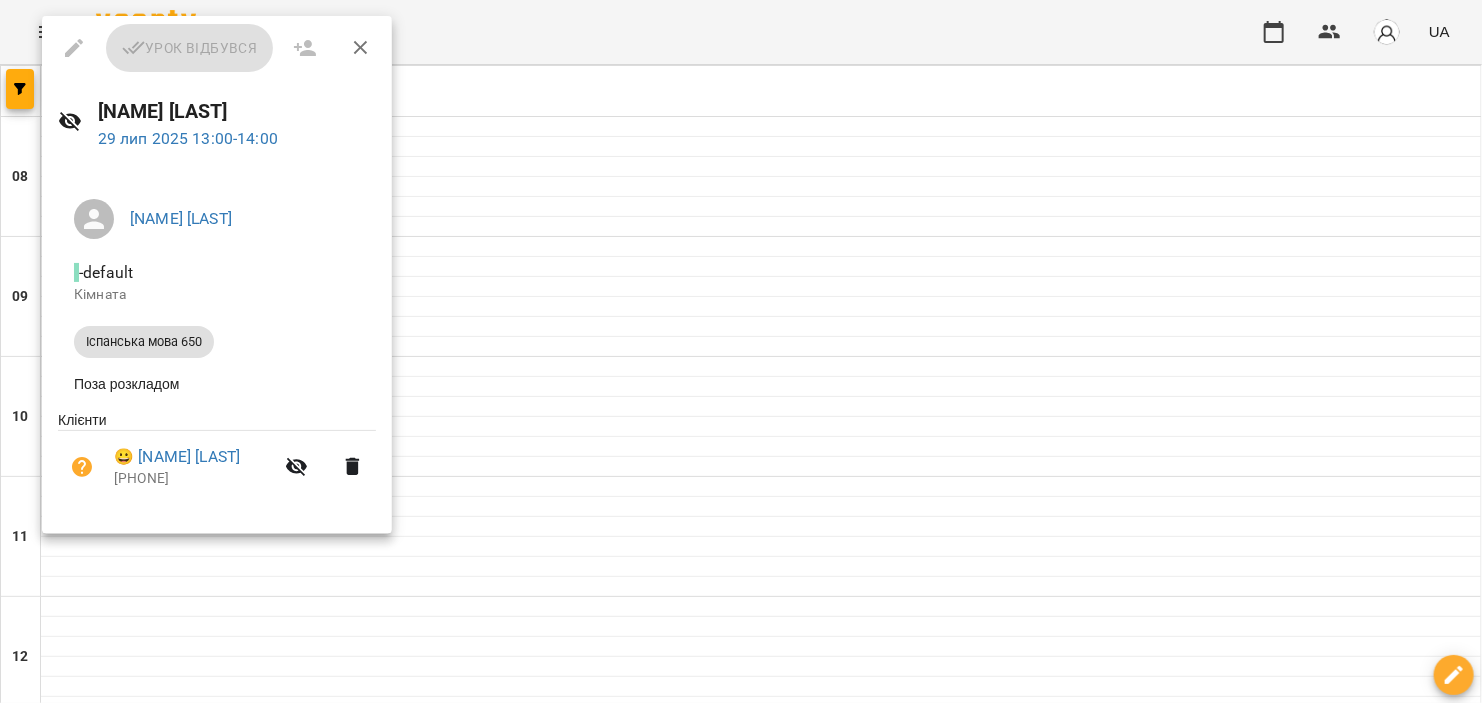 click on "Урок відбувся" at bounding box center [217, 48] 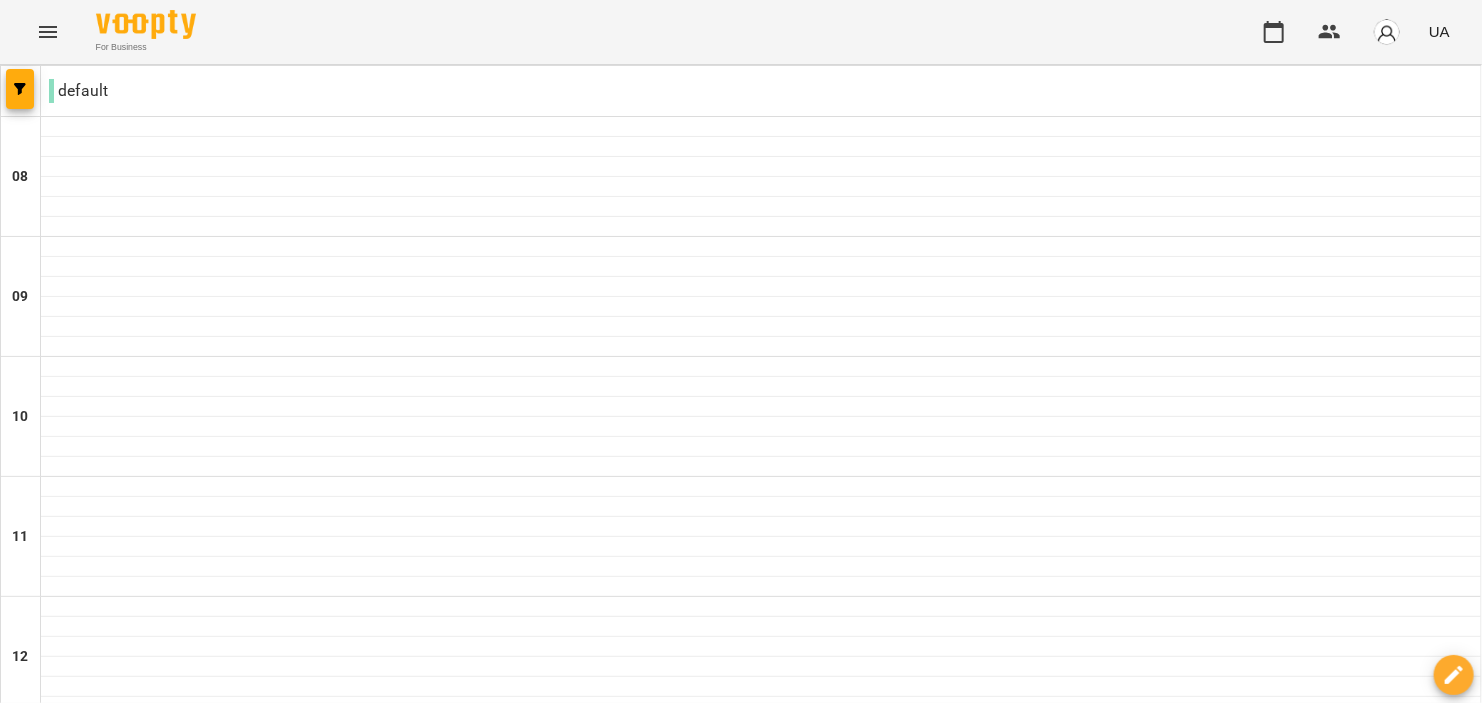 click on "[TIME] [FIRST] [LAST]" at bounding box center (761, 745) 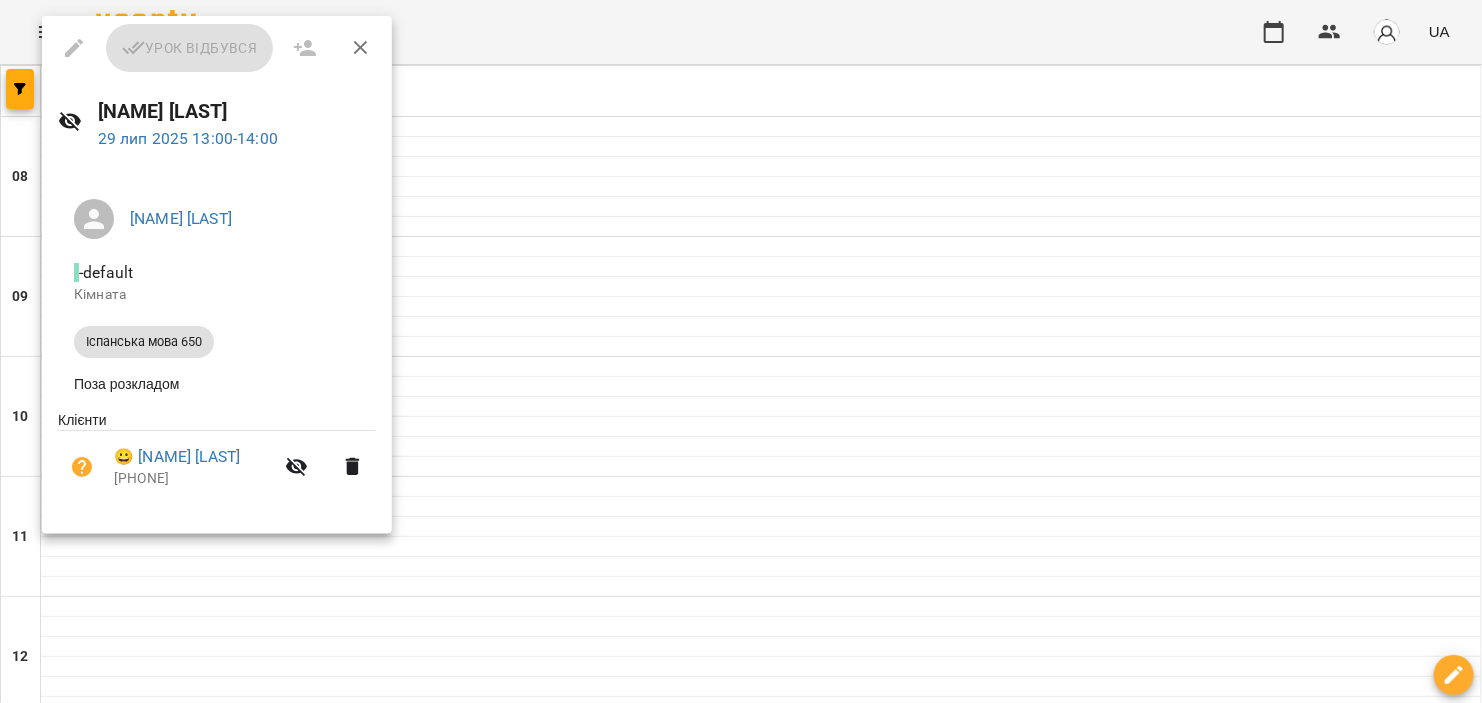 click on "Урок відбувся" at bounding box center [217, 48] 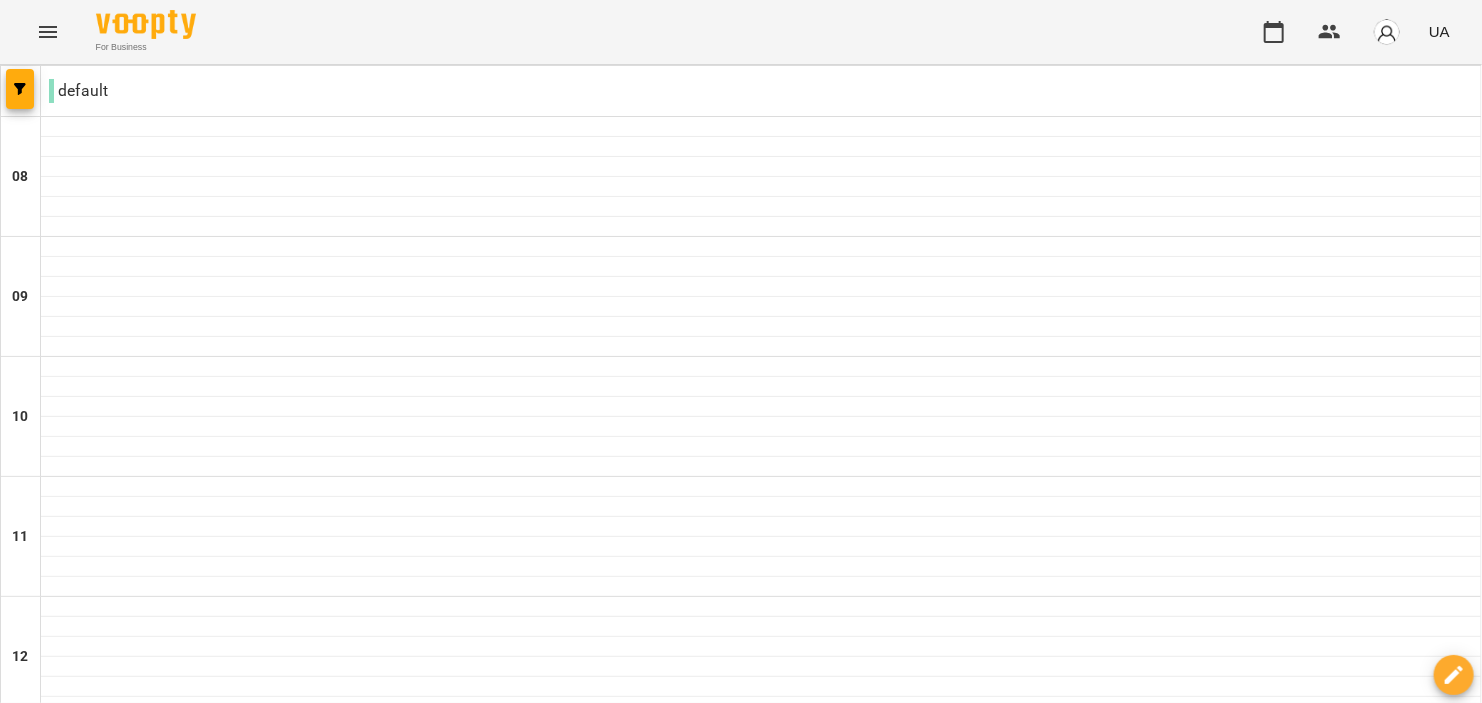 click on "[FIRST] [LAST]" at bounding box center (761, 780) 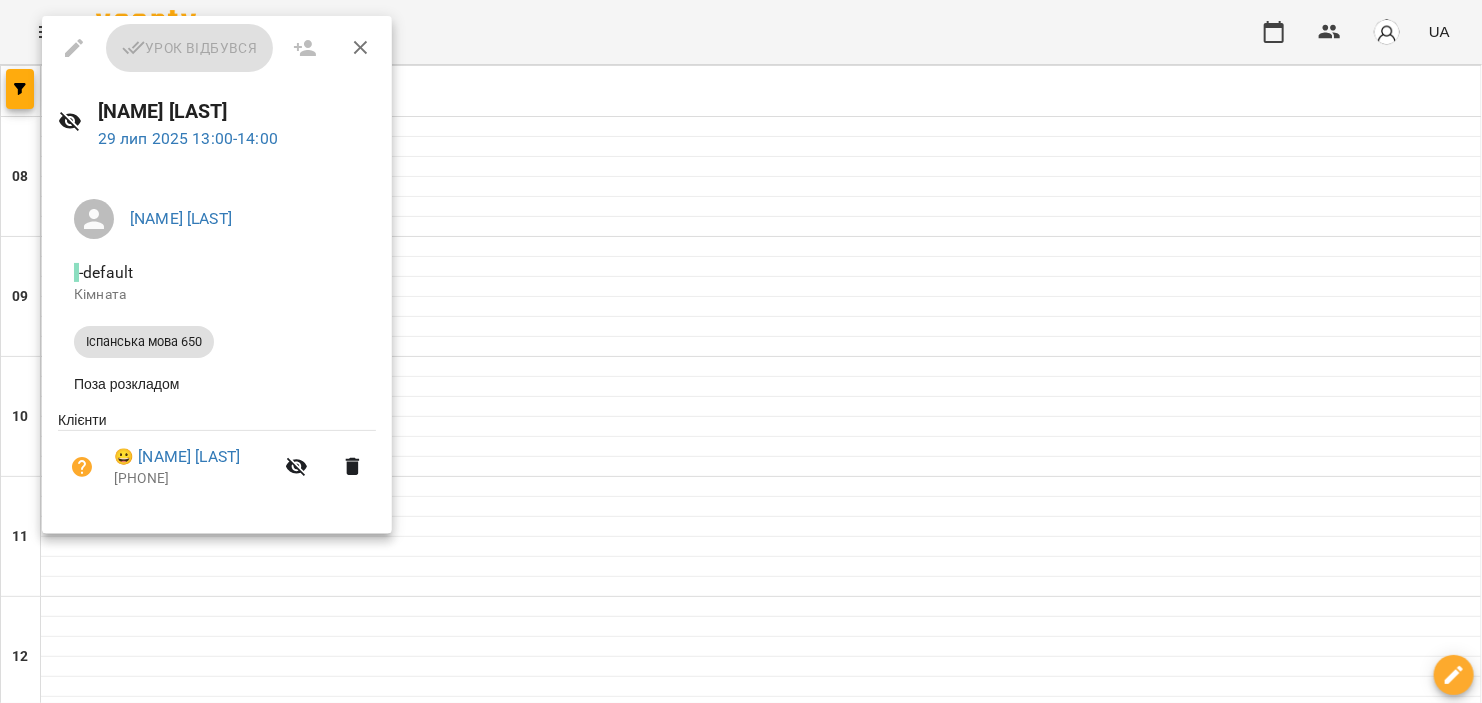 click on "Урок відбувся" at bounding box center (217, 48) 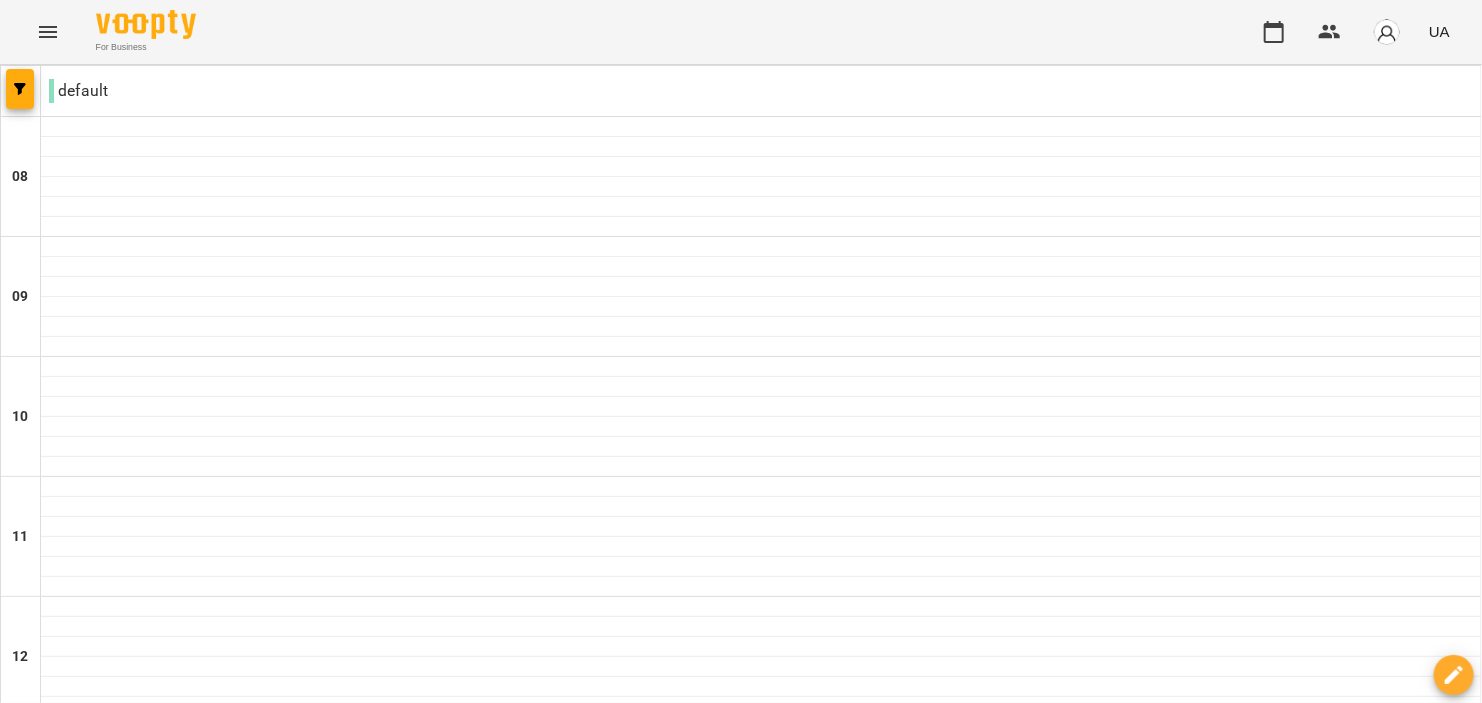click on "ср" at bounding box center [707, 2063] 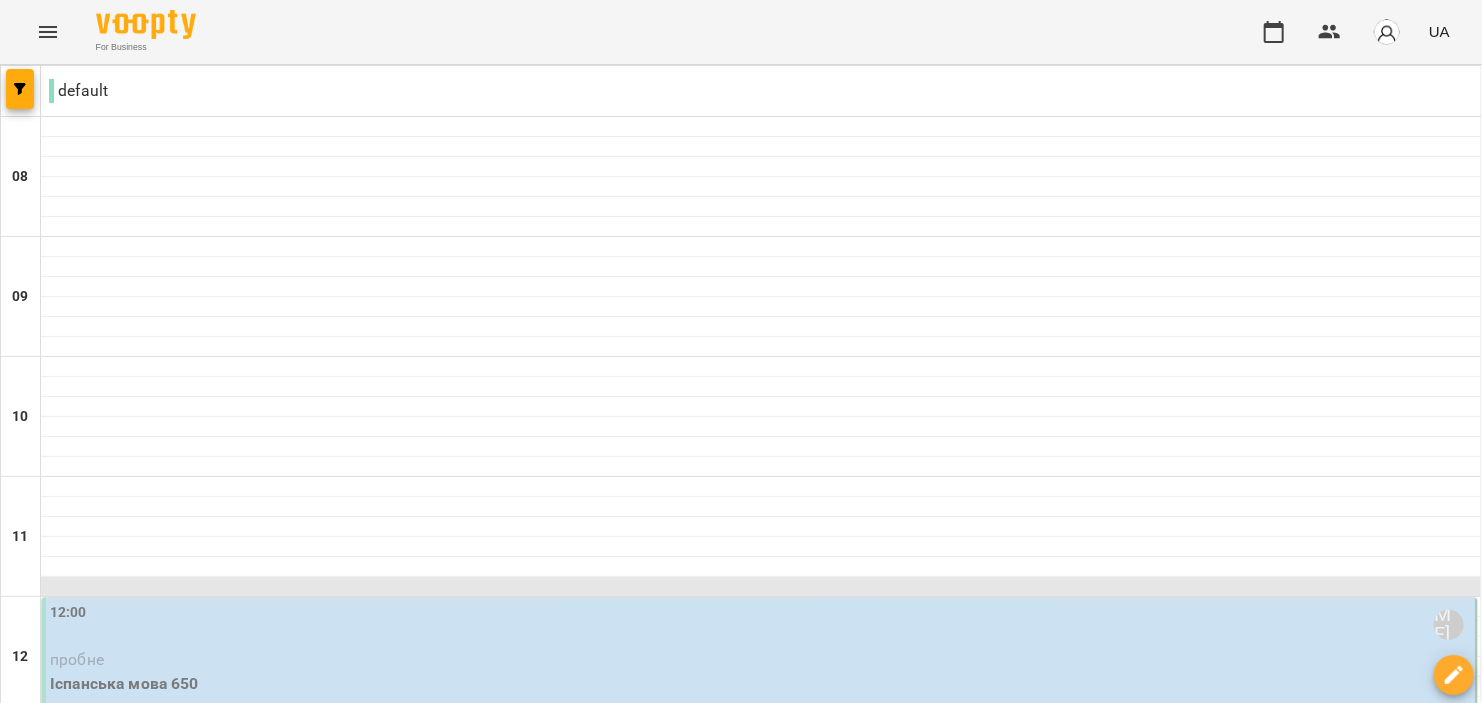 scroll, scrollTop: 200, scrollLeft: 0, axis: vertical 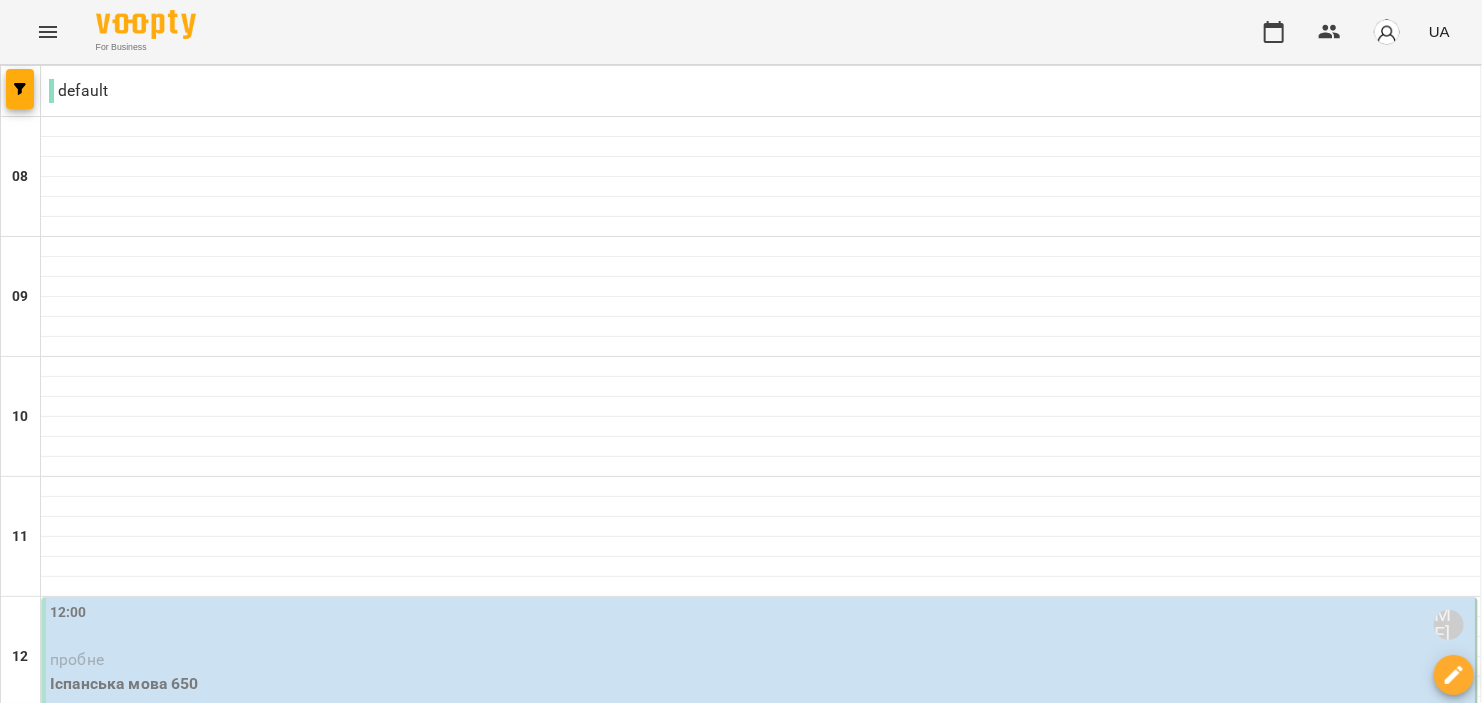 click on "пробне" at bounding box center (761, 660) 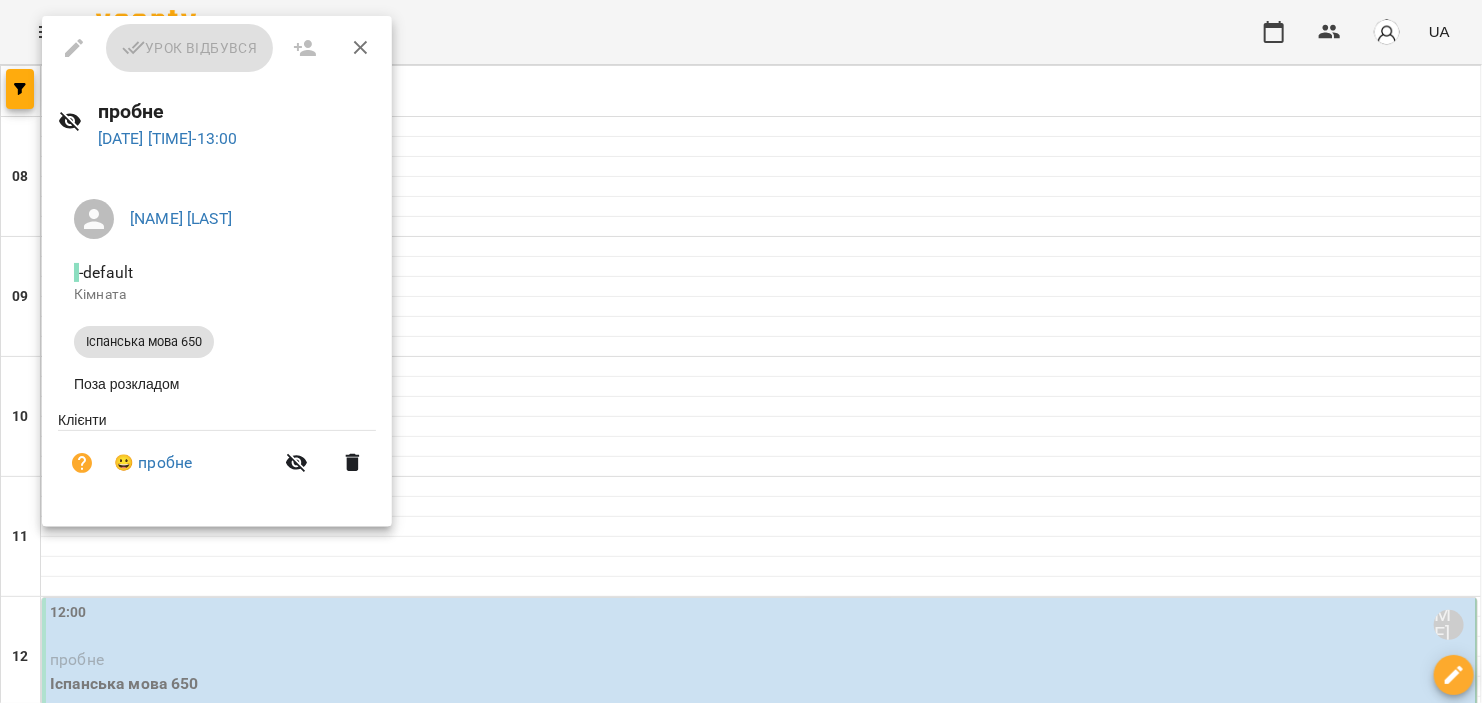 click on "Урок відбувся" at bounding box center (217, 48) 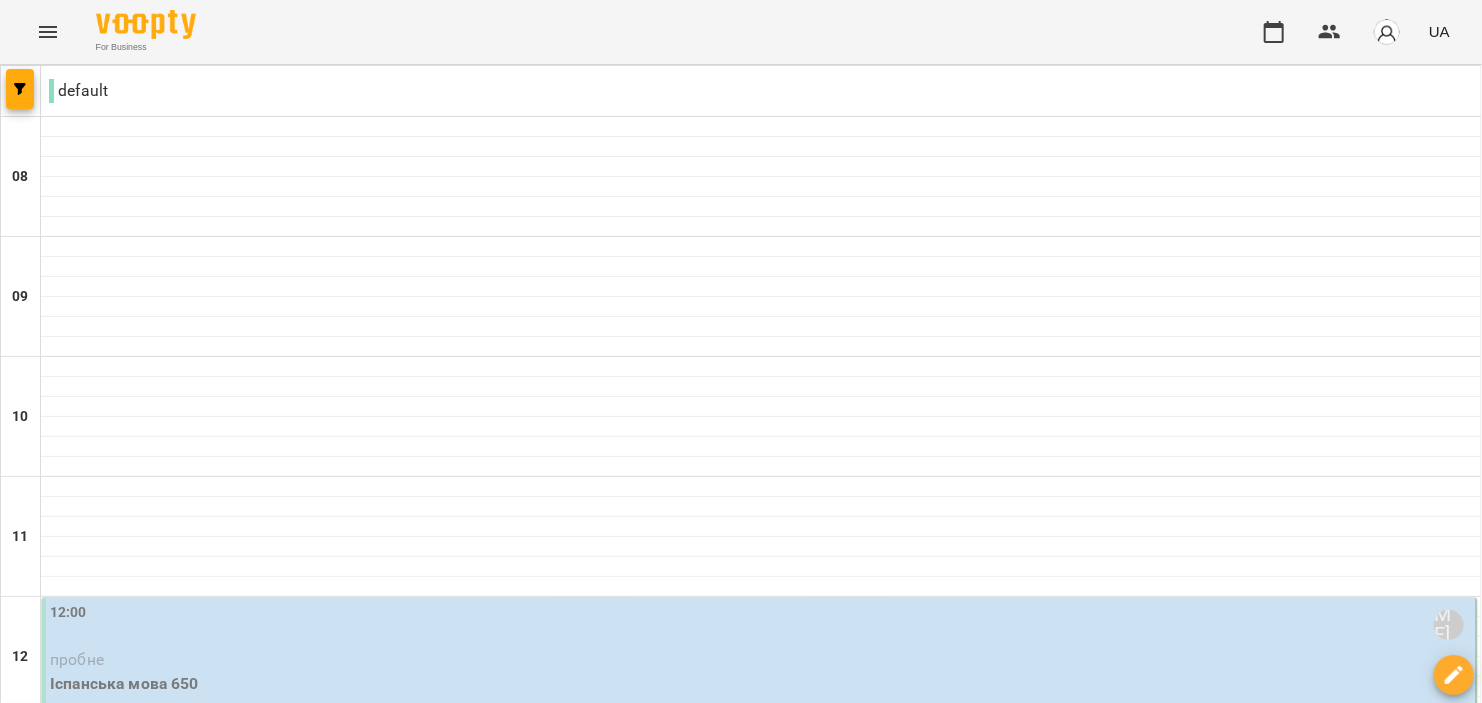scroll, scrollTop: 300, scrollLeft: 0, axis: vertical 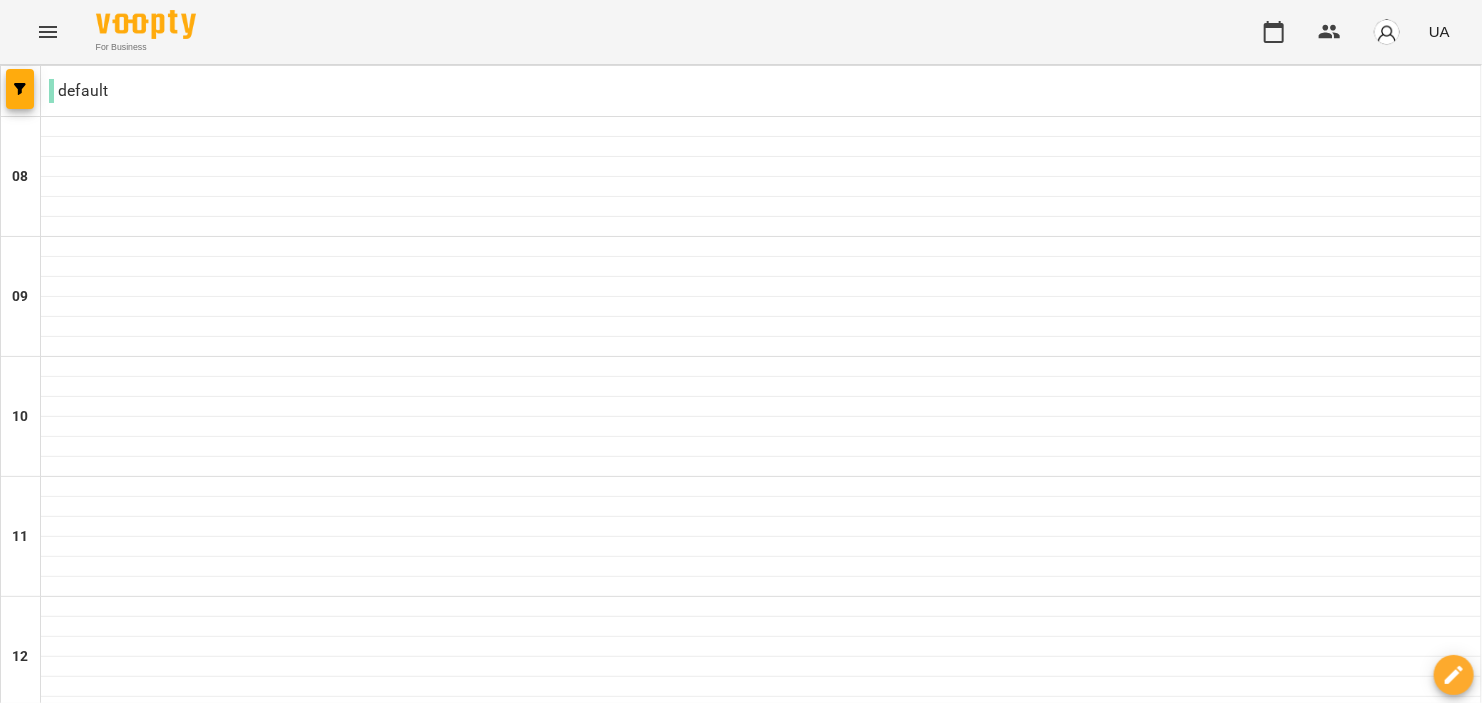 click on "[TIME] [FIRST] [LAST]" at bounding box center [761, 745] 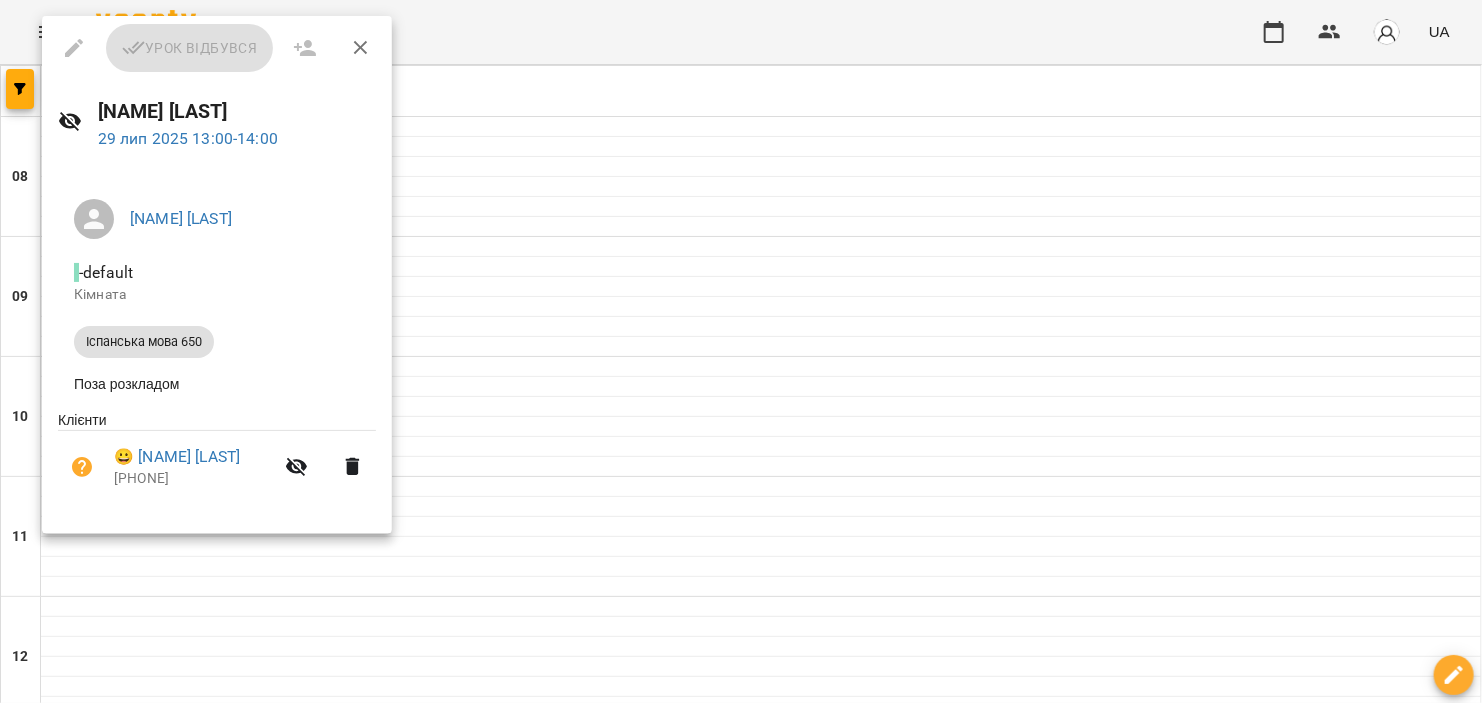 click on "Урок відбувся" at bounding box center (217, 48) 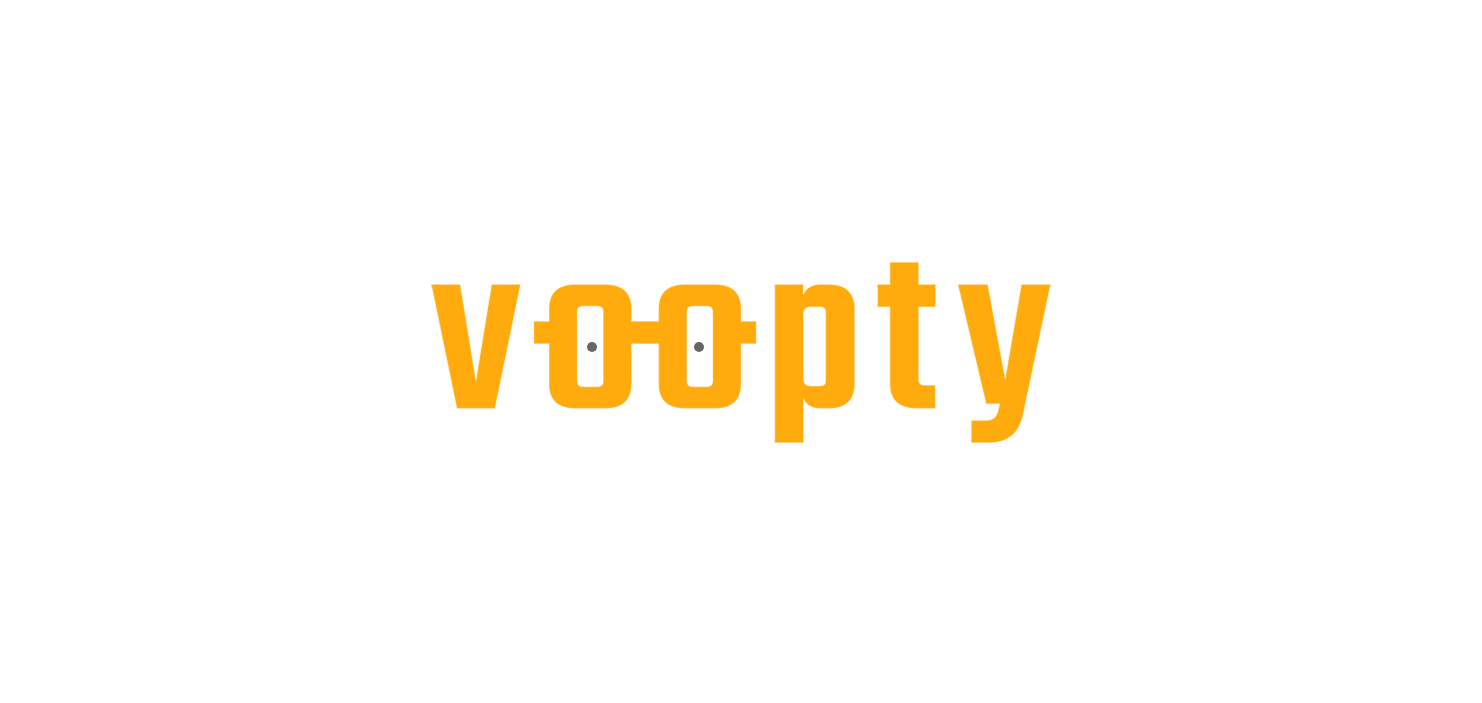 scroll, scrollTop: 0, scrollLeft: 0, axis: both 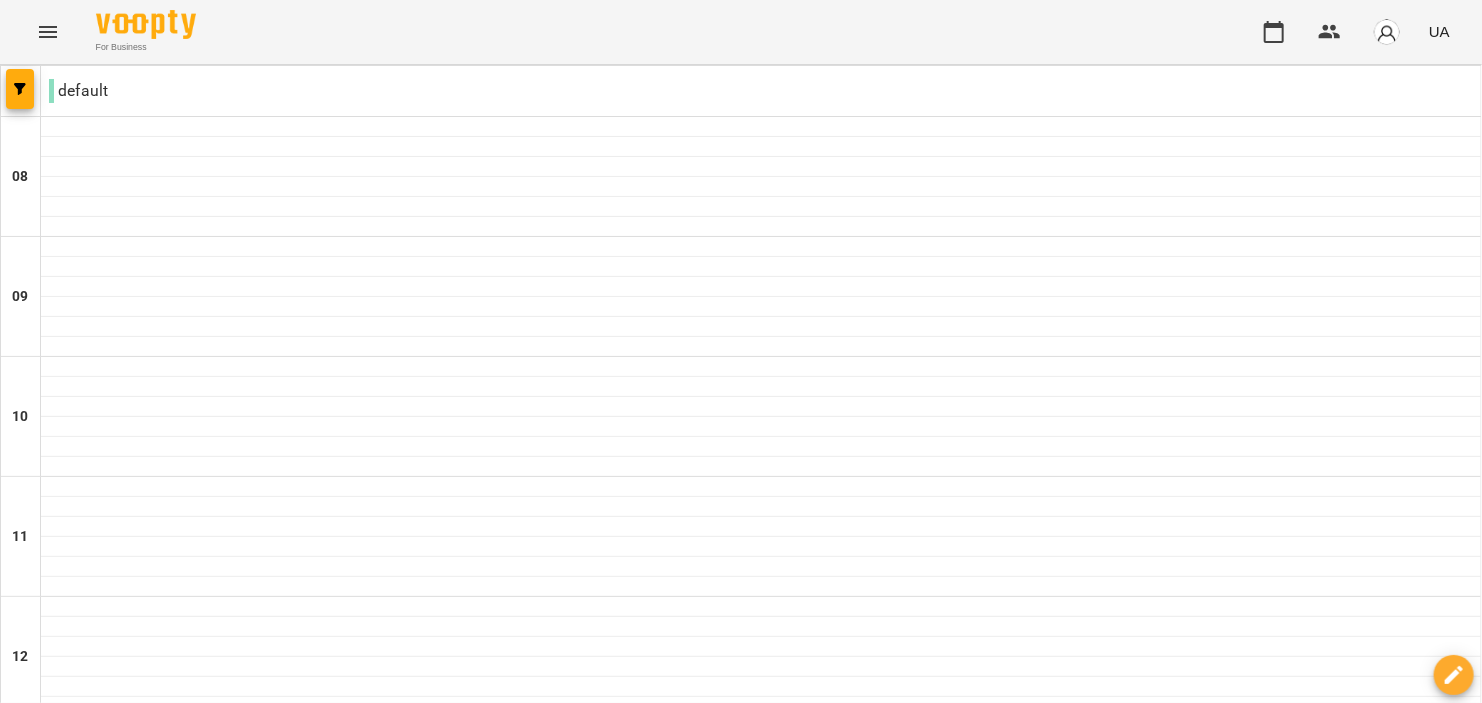 click on "Іспанська мова 650" at bounding box center [761, 804] 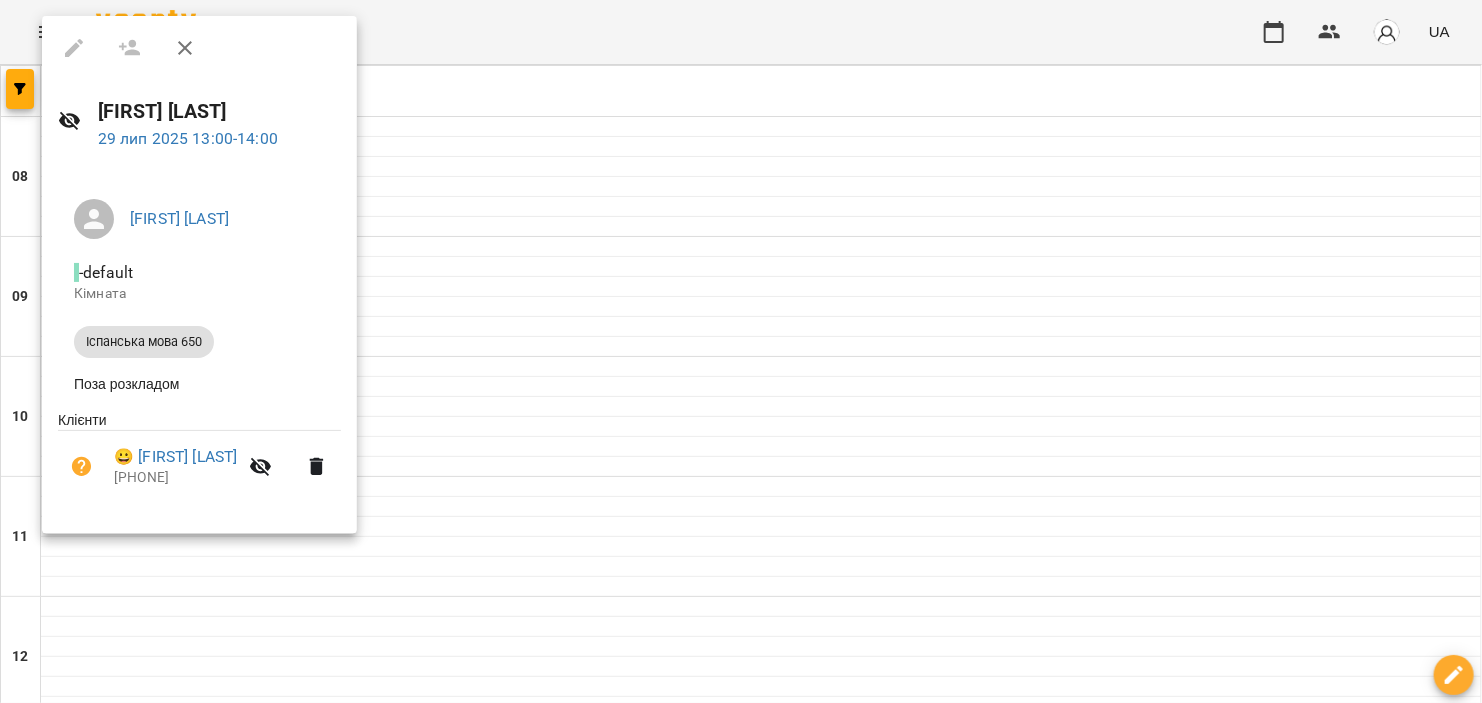 click on "-  default   Кімната" at bounding box center (199, 282) 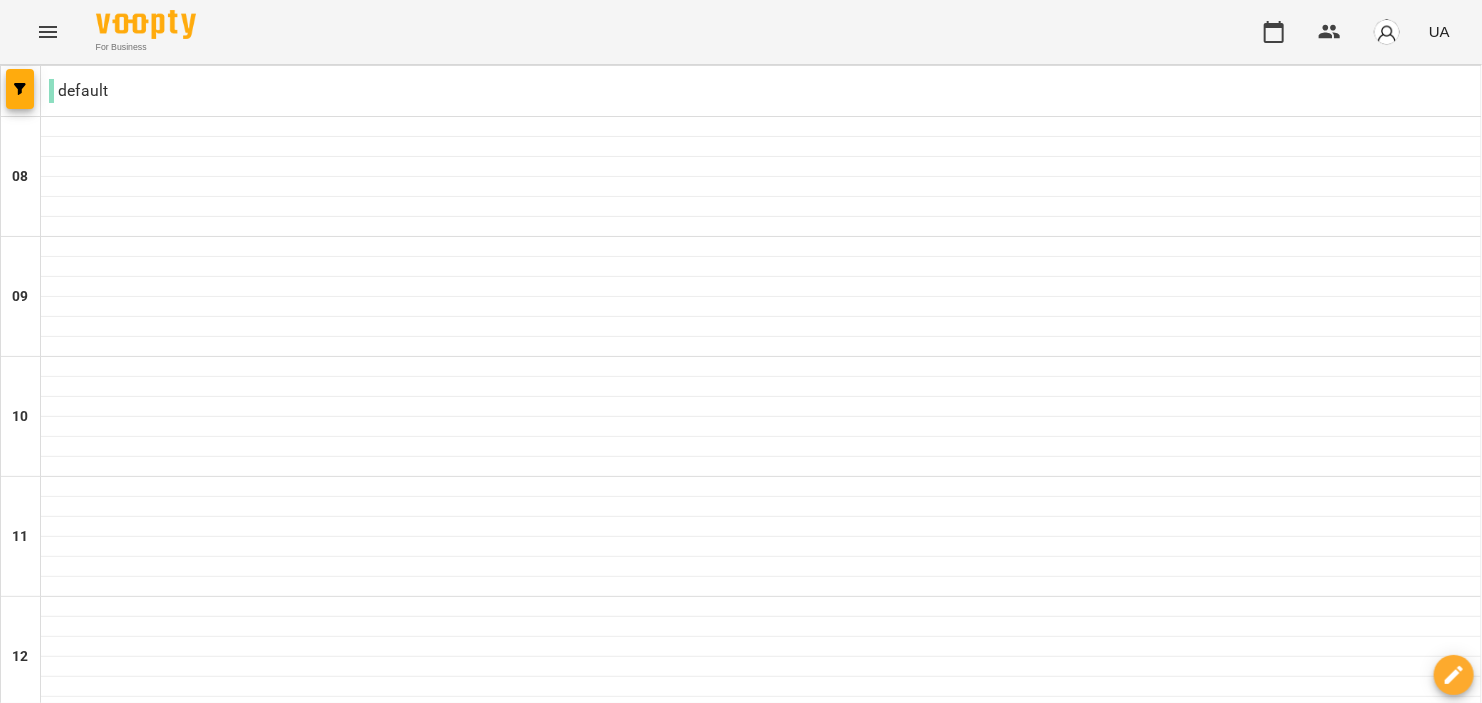 click at bounding box center (761, 987) 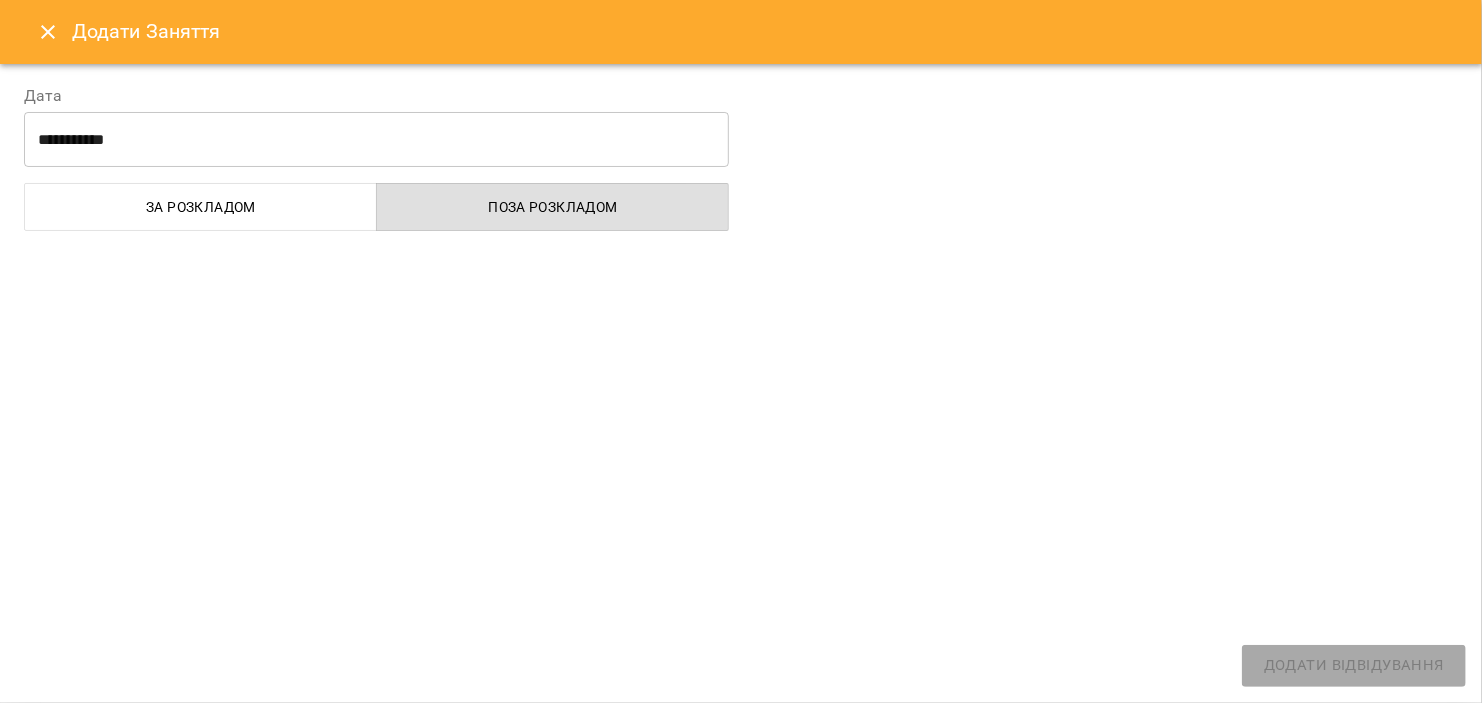 select on "**********" 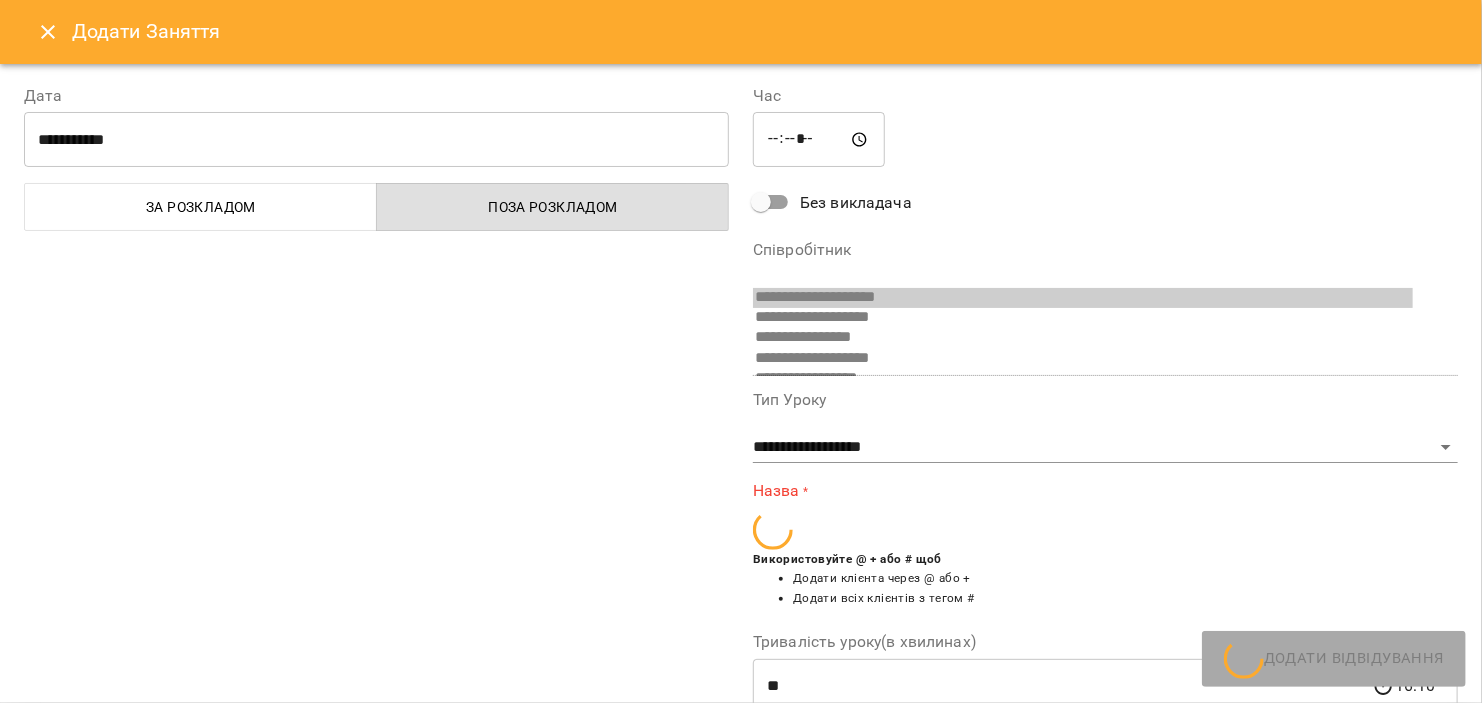 scroll, scrollTop: 73, scrollLeft: 0, axis: vertical 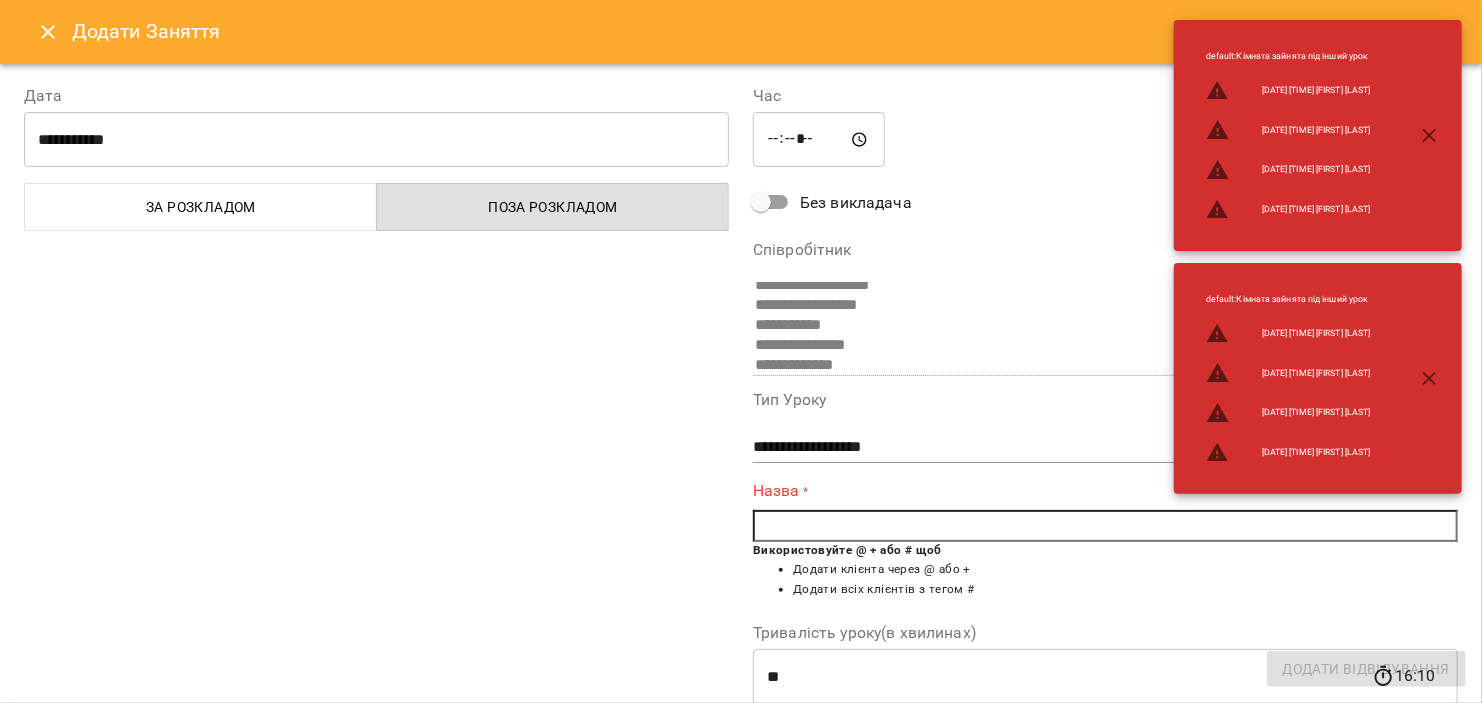 click 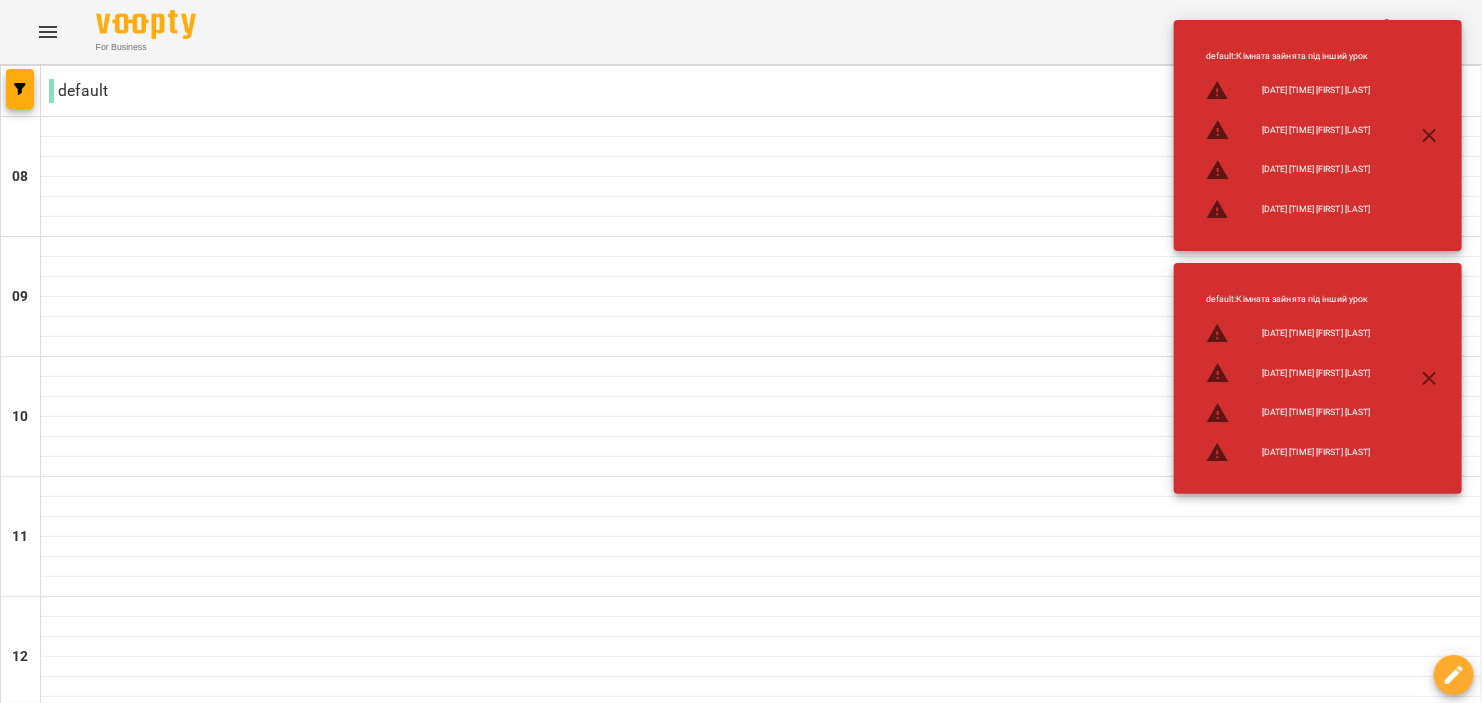 click on "Іспанська мова 650" at bounding box center (761, 804) 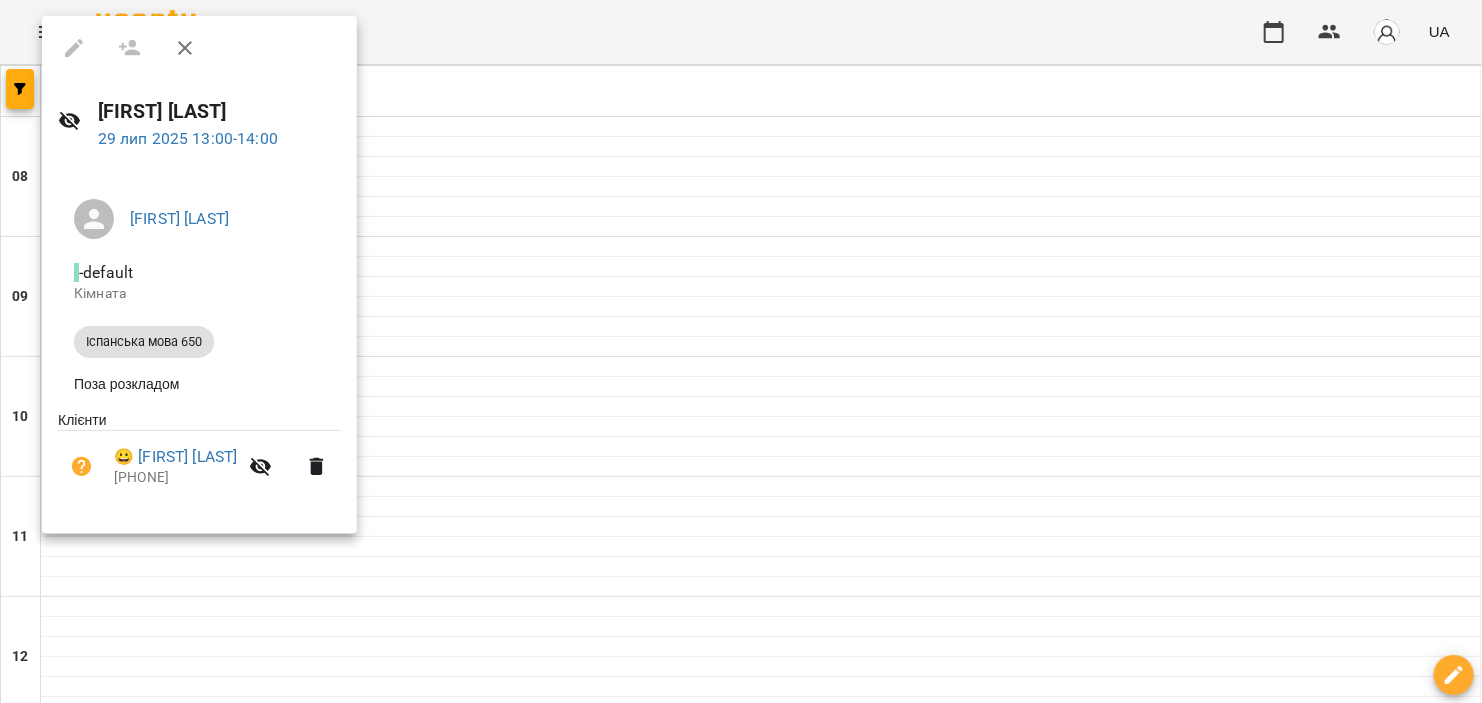 click at bounding box center (741, 351) 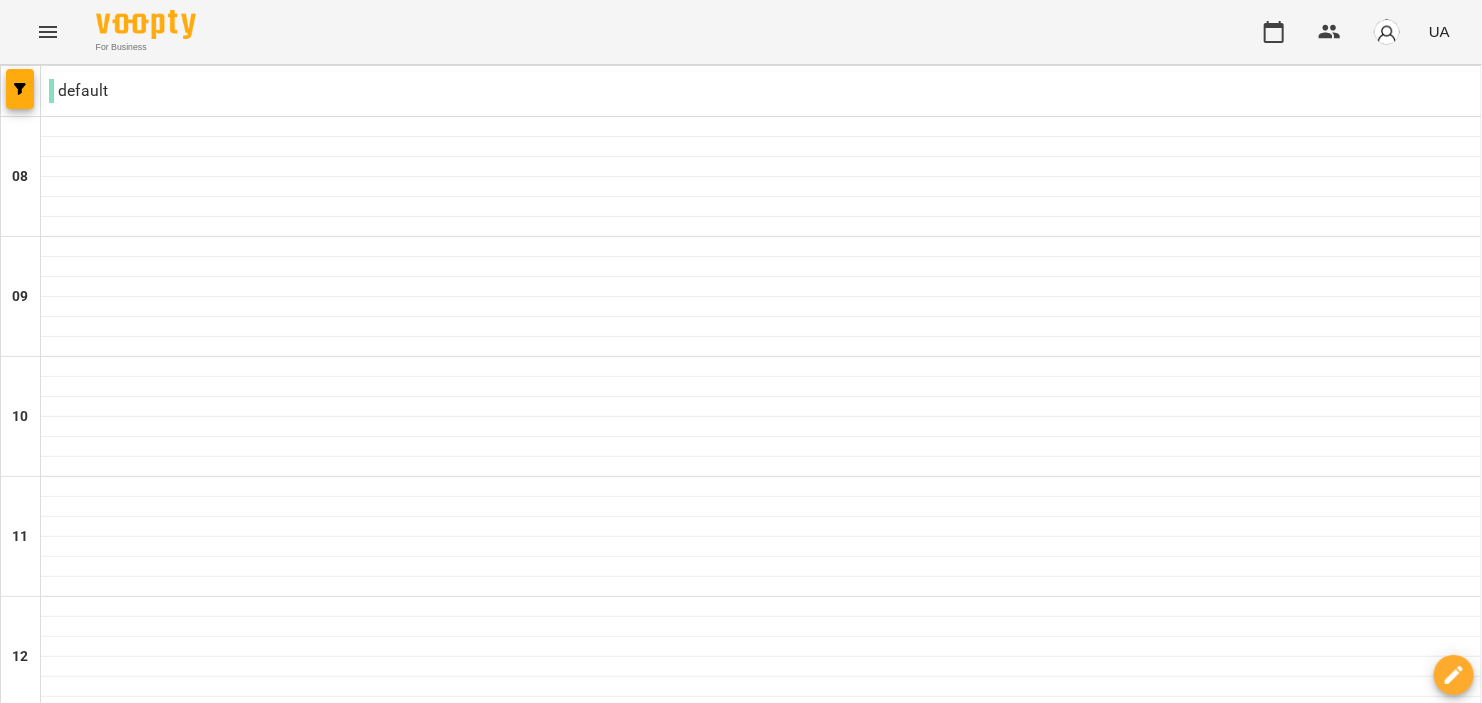 click on "[FIRST] [LAST]" at bounding box center [761, 780] 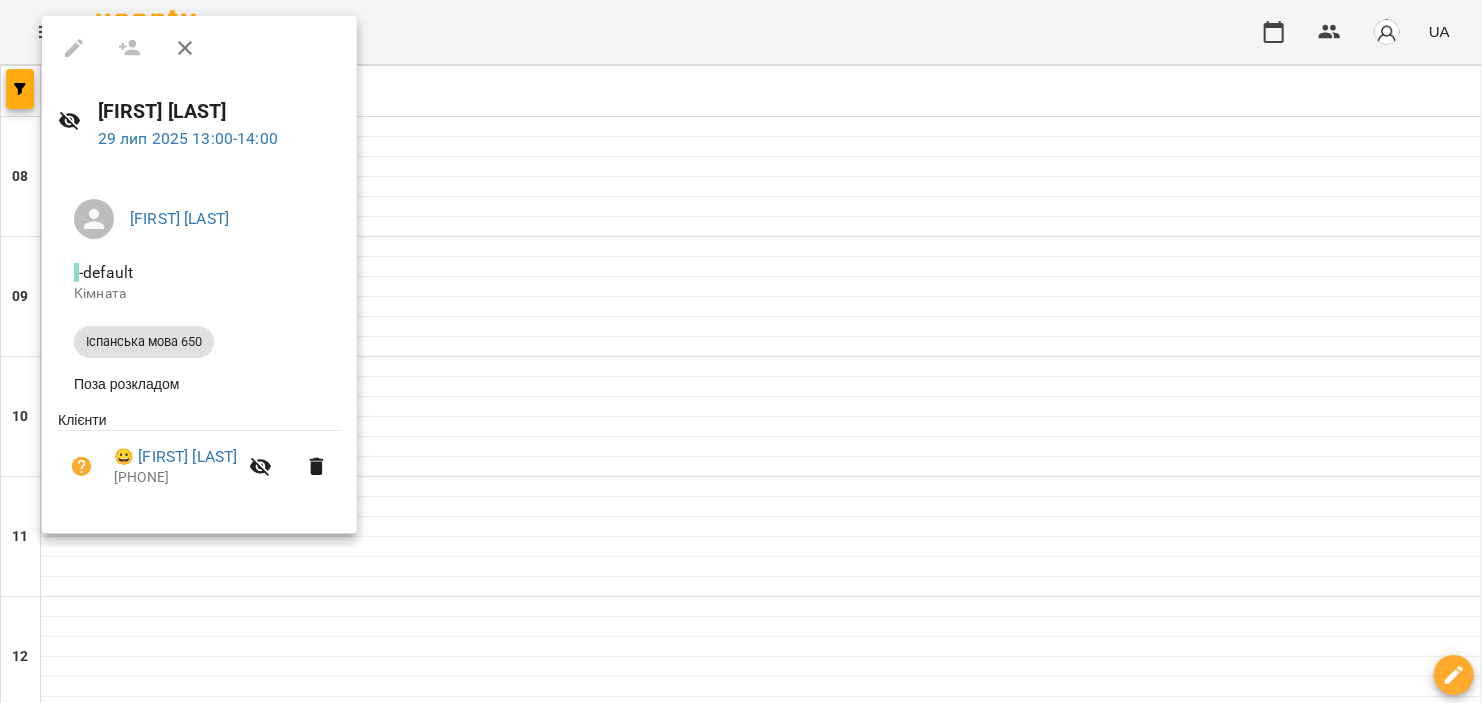 click at bounding box center (199, 48) 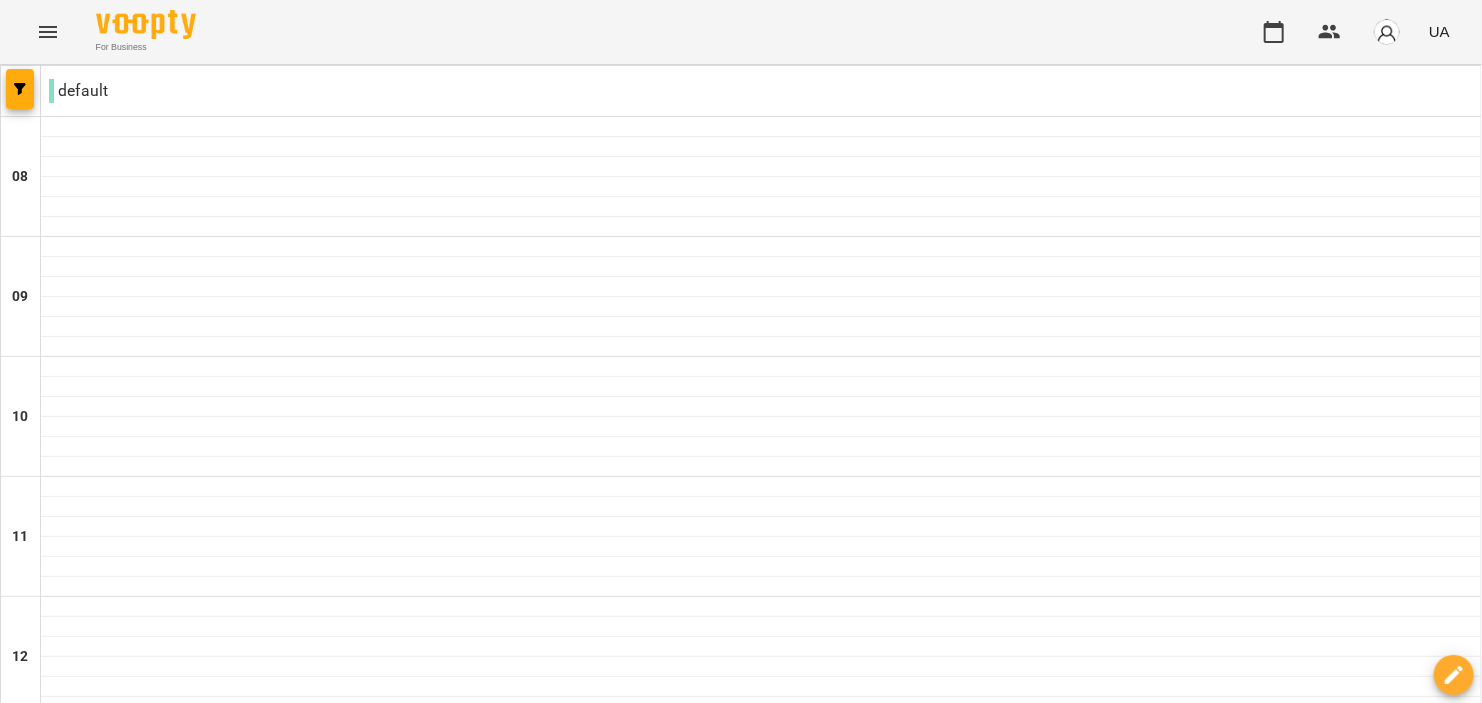 click on "[FIRST] [LAST]" at bounding box center [761, 780] 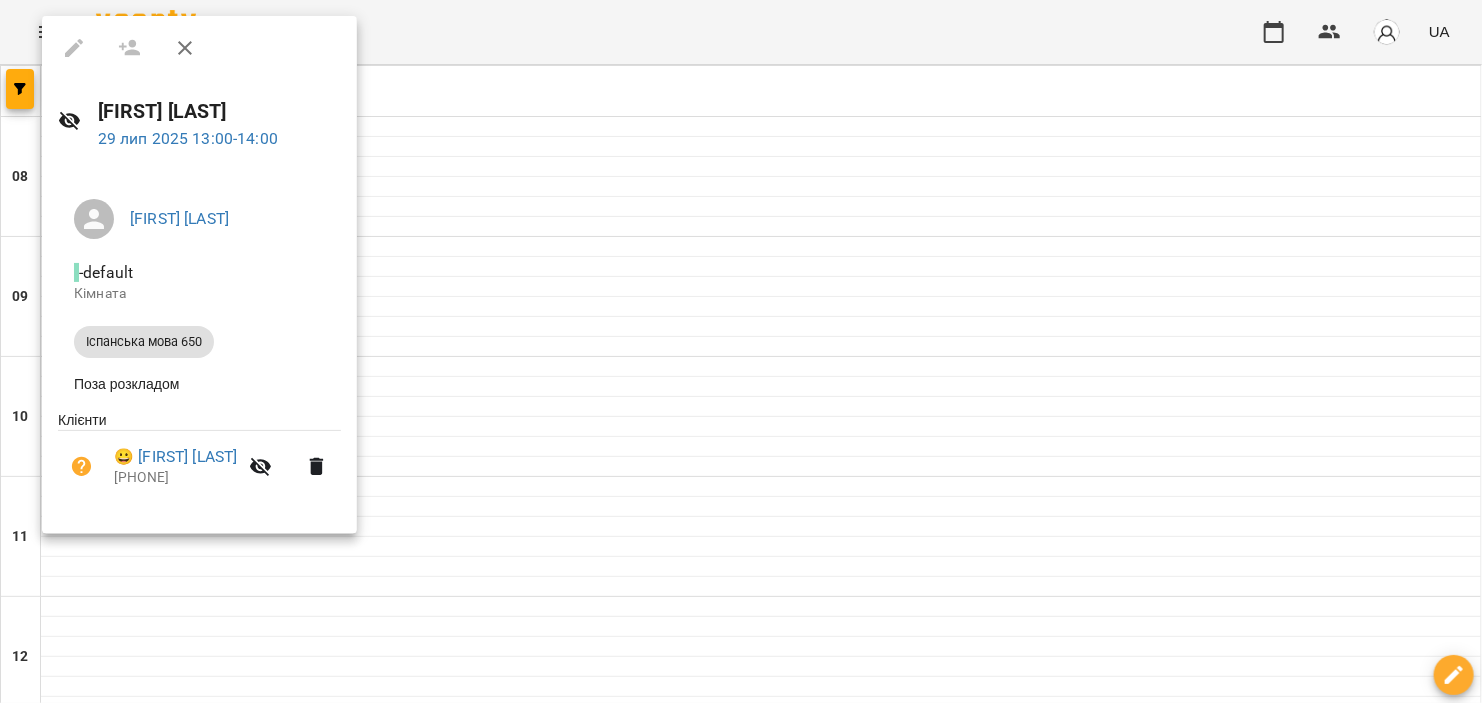 click on "Іспанська мова 650" at bounding box center [144, 342] 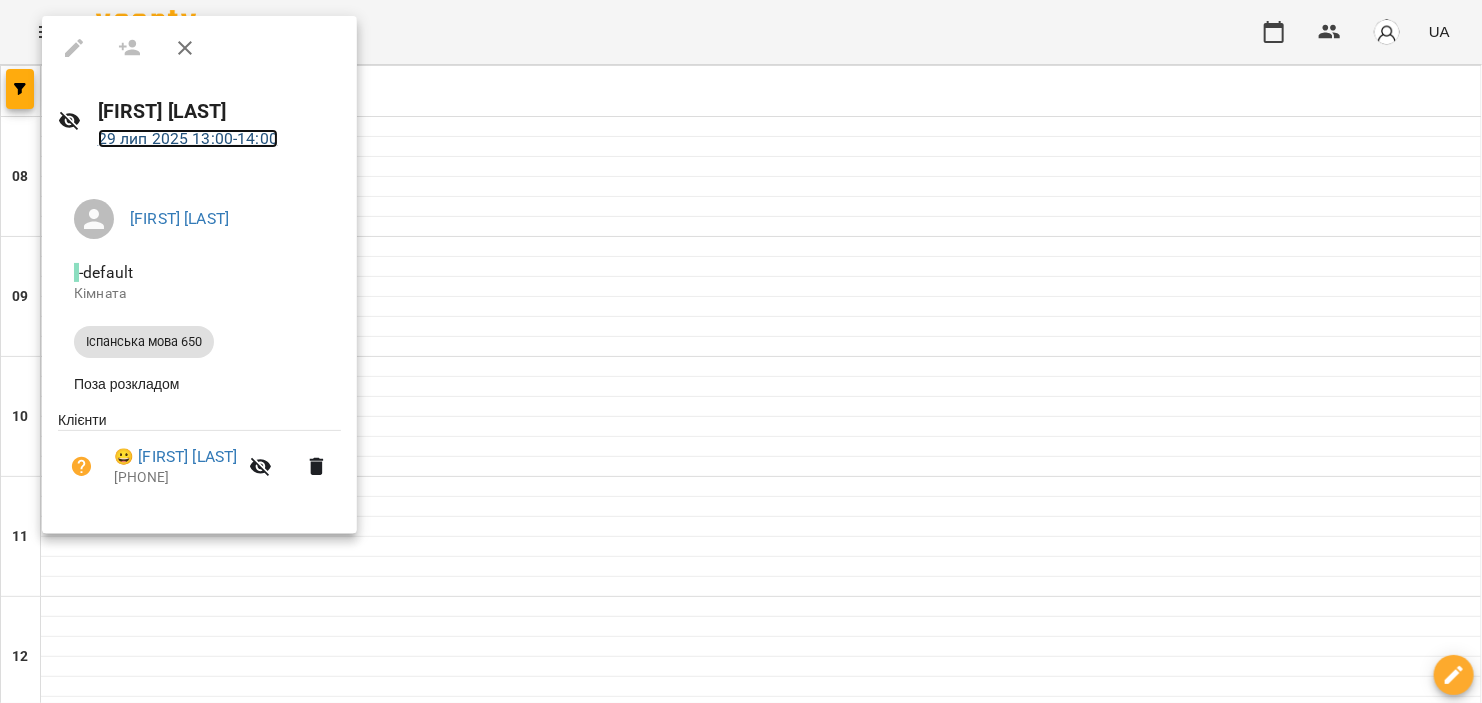 click on "[DATE] [TIME]  -  [TIME]" at bounding box center (188, 138) 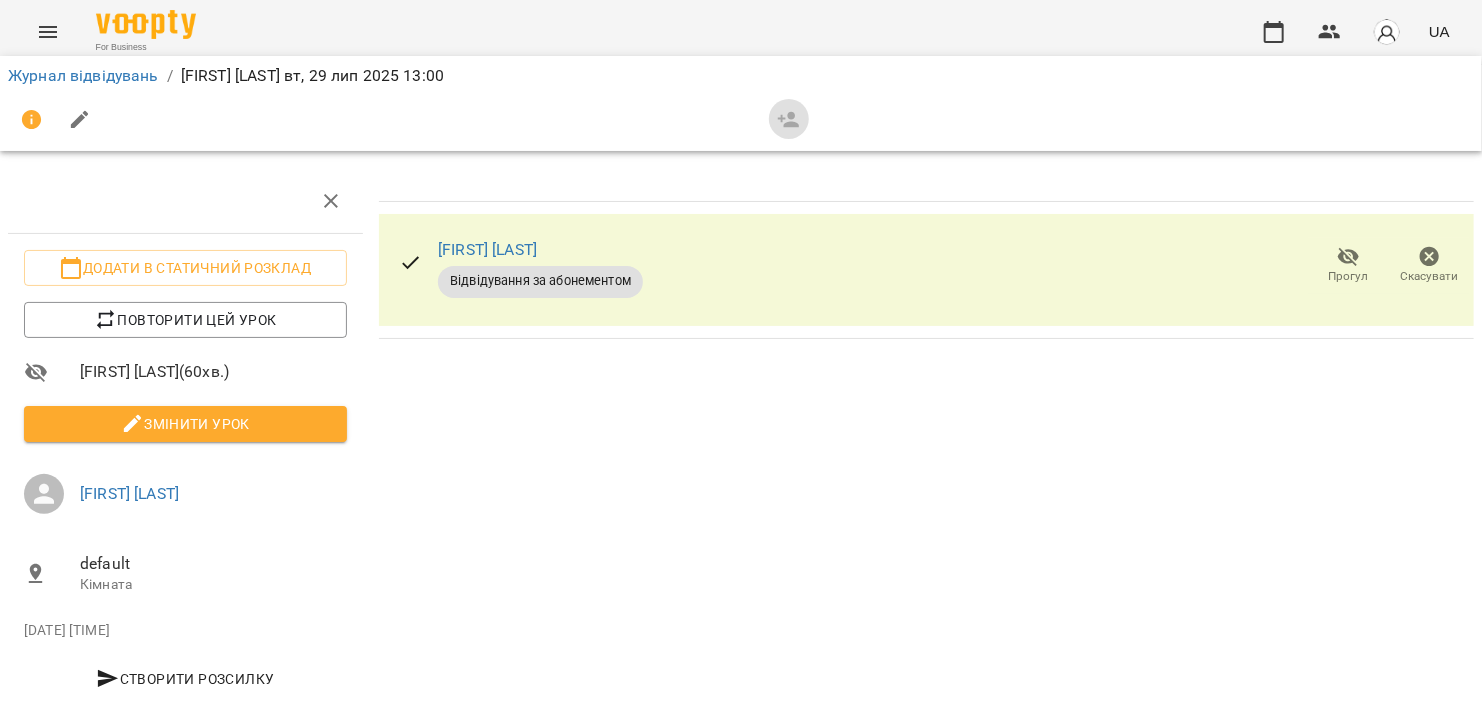 scroll, scrollTop: 0, scrollLeft: 0, axis: both 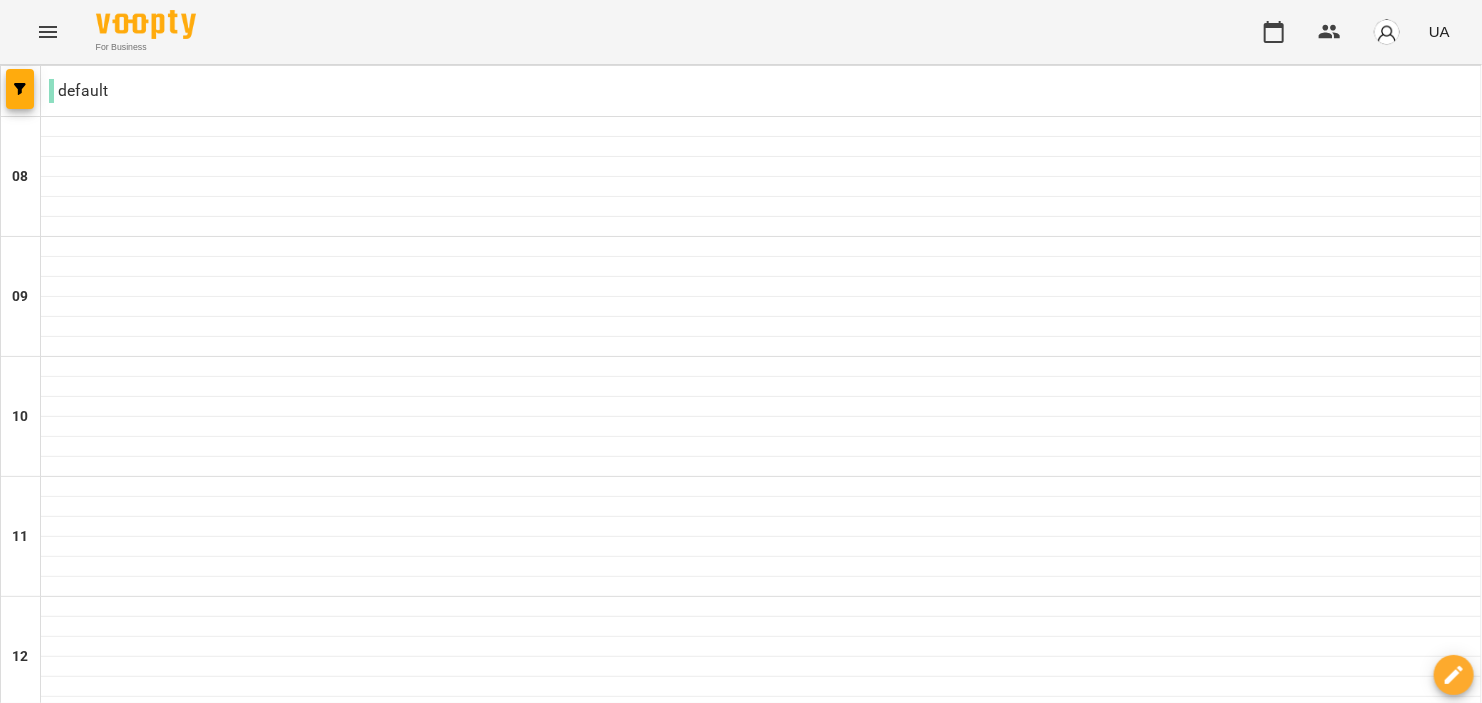 click on "[TIME] [FIRST] [LAST]" at bounding box center [761, 745] 